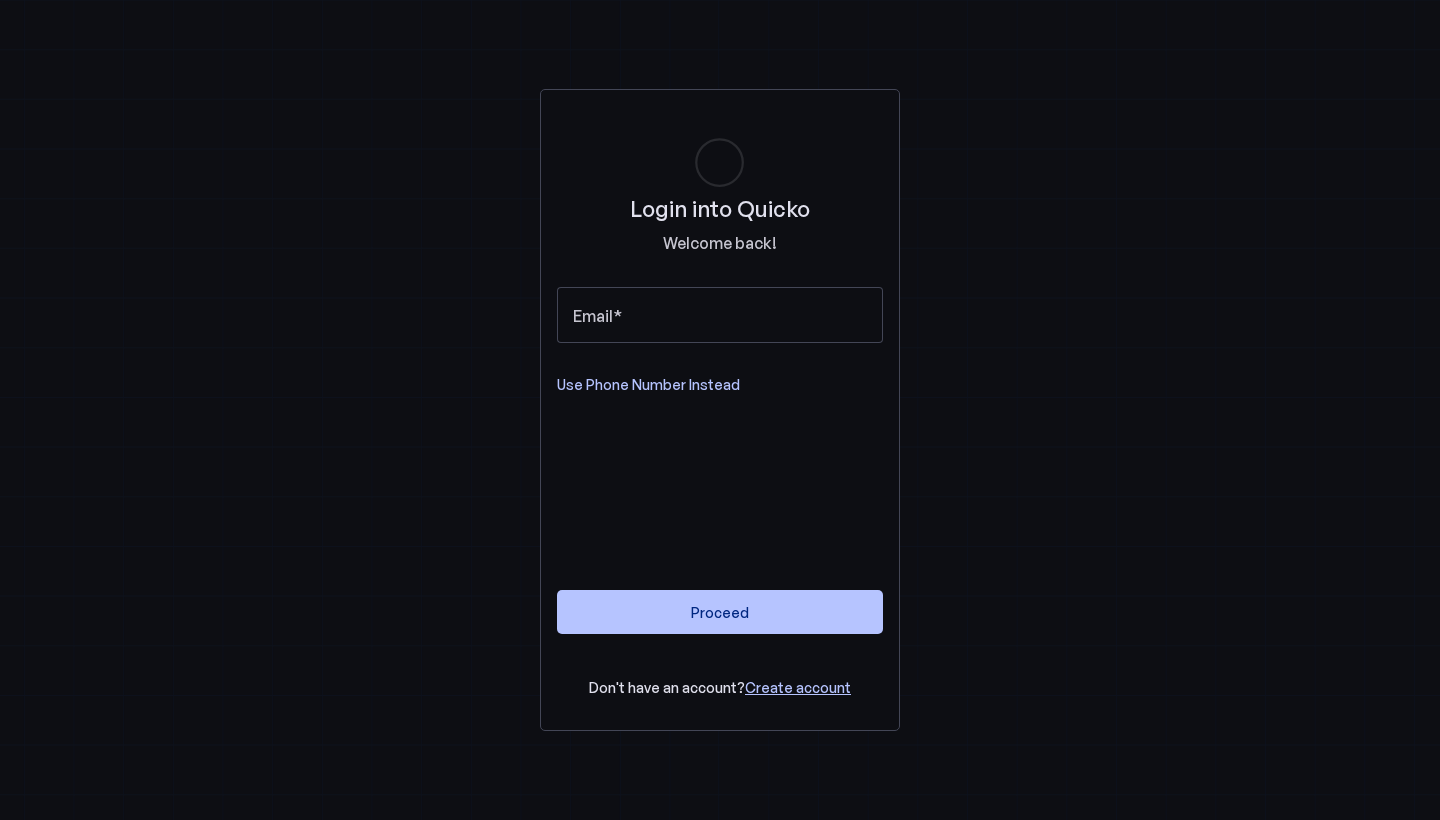 scroll, scrollTop: 0, scrollLeft: 0, axis: both 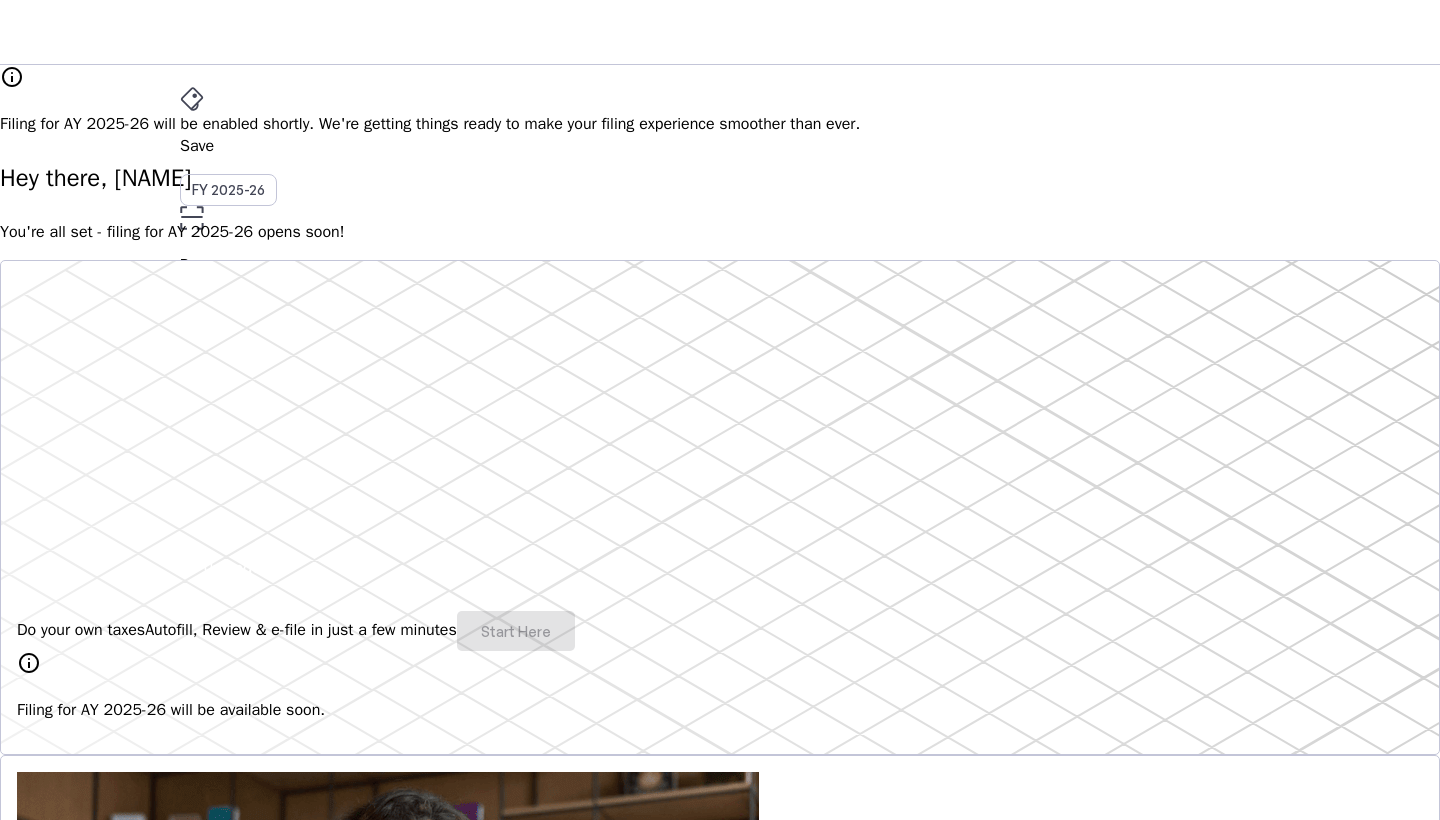 click on "AA" at bounding box center (196, 531) 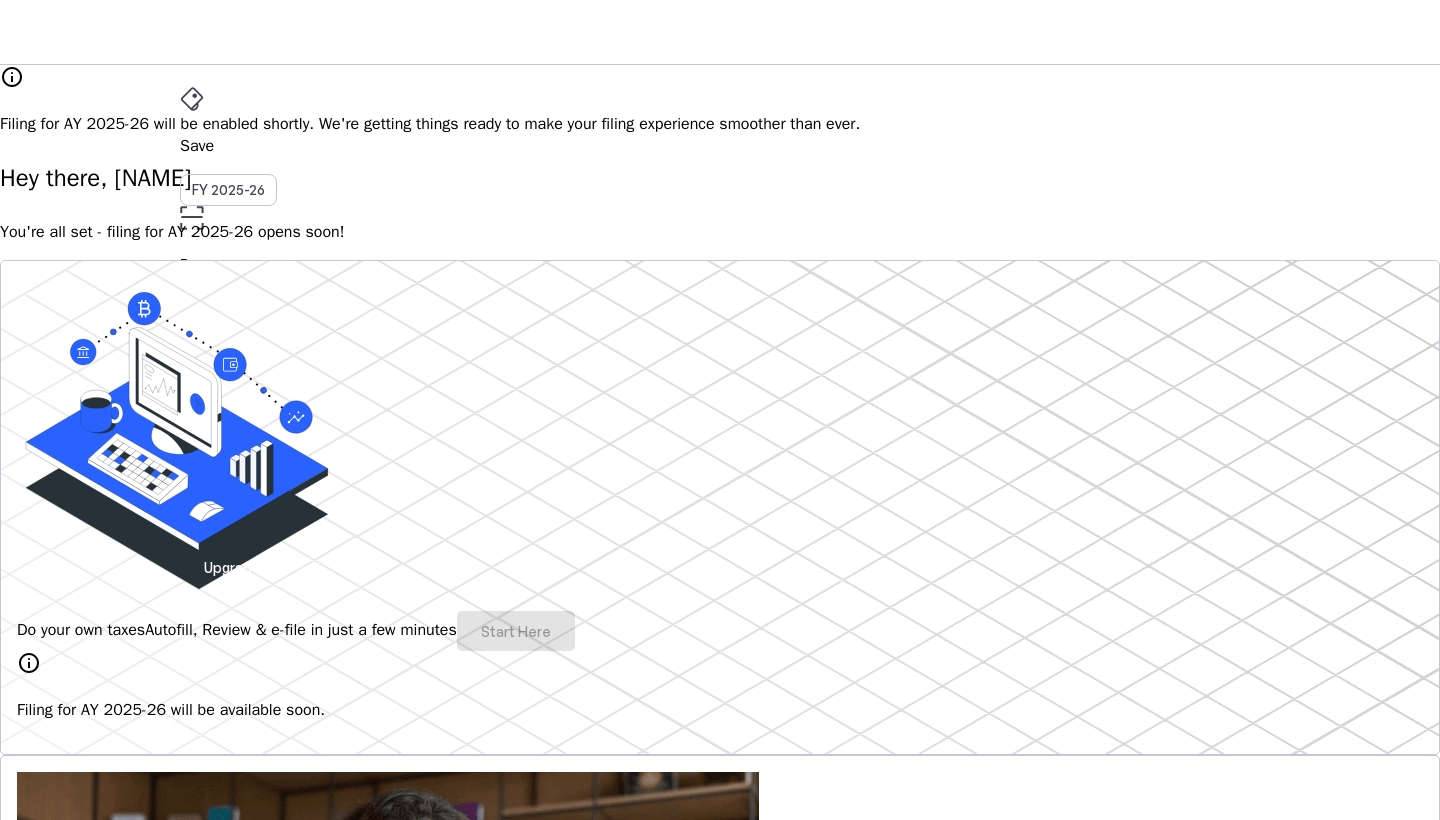 click on "More  arrow_drop_down" at bounding box center (720, 463) 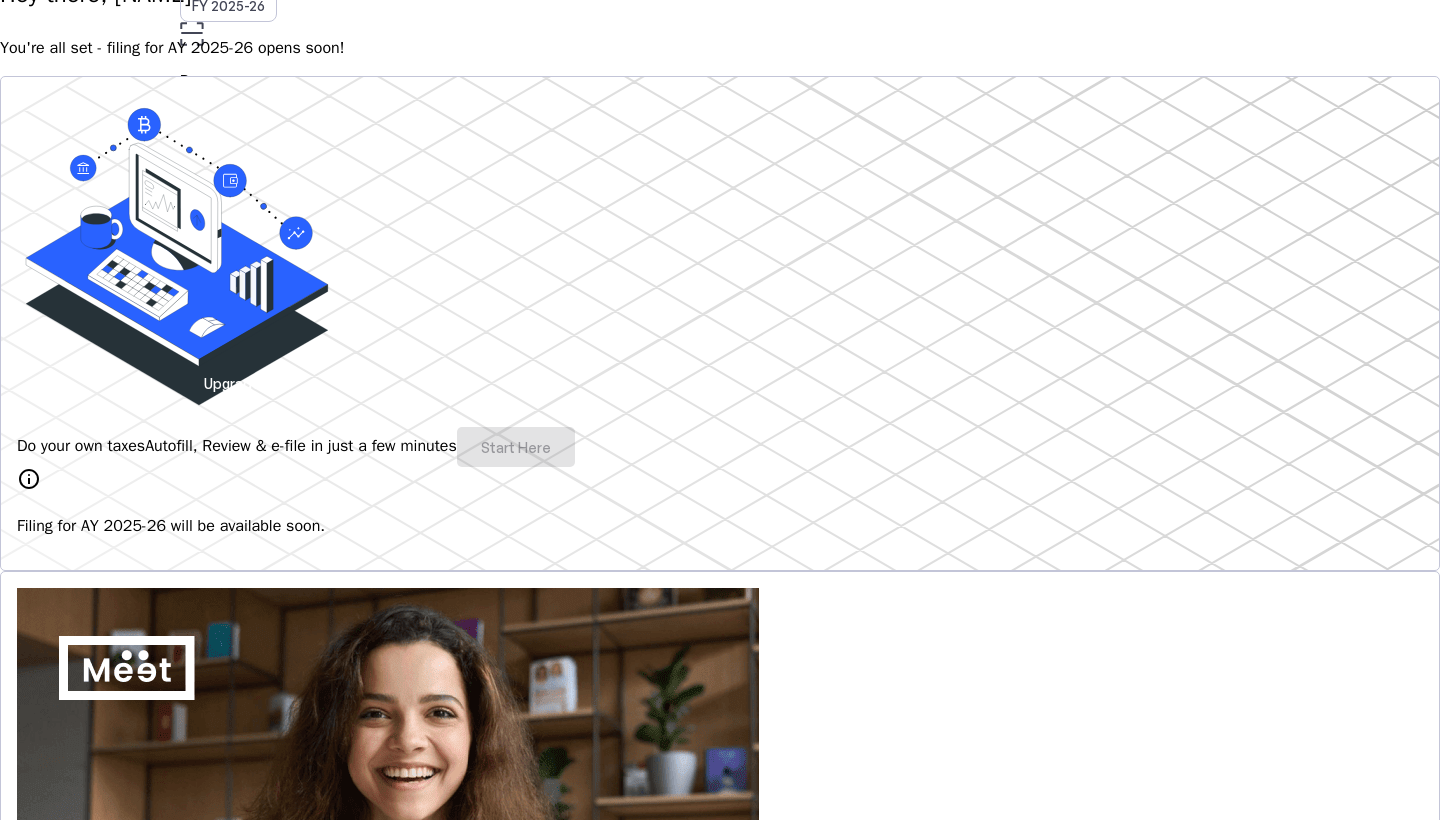 scroll, scrollTop: 209, scrollLeft: 0, axis: vertical 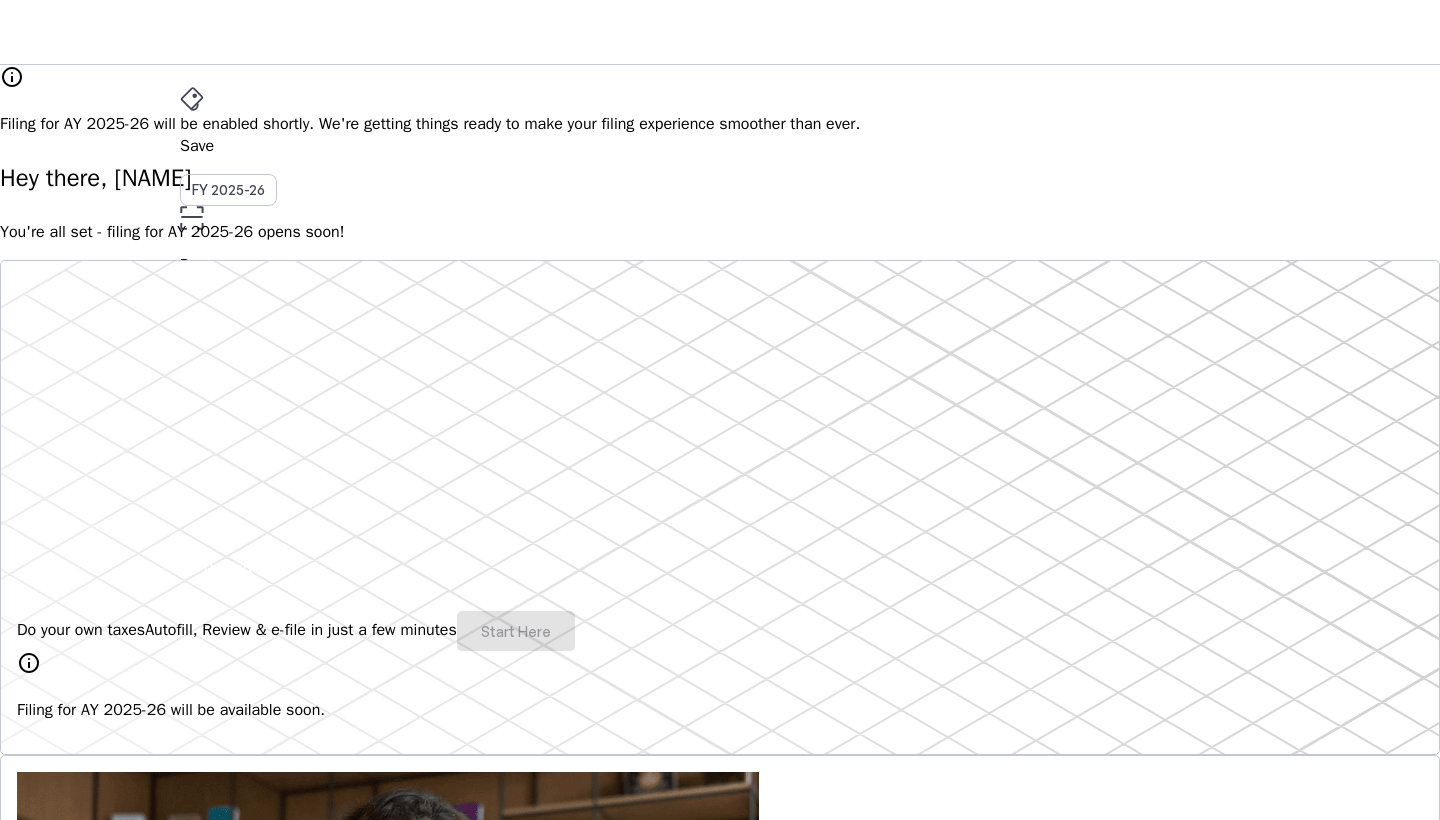 click on "File AY 2025-26" at bounding box center [720, 146] 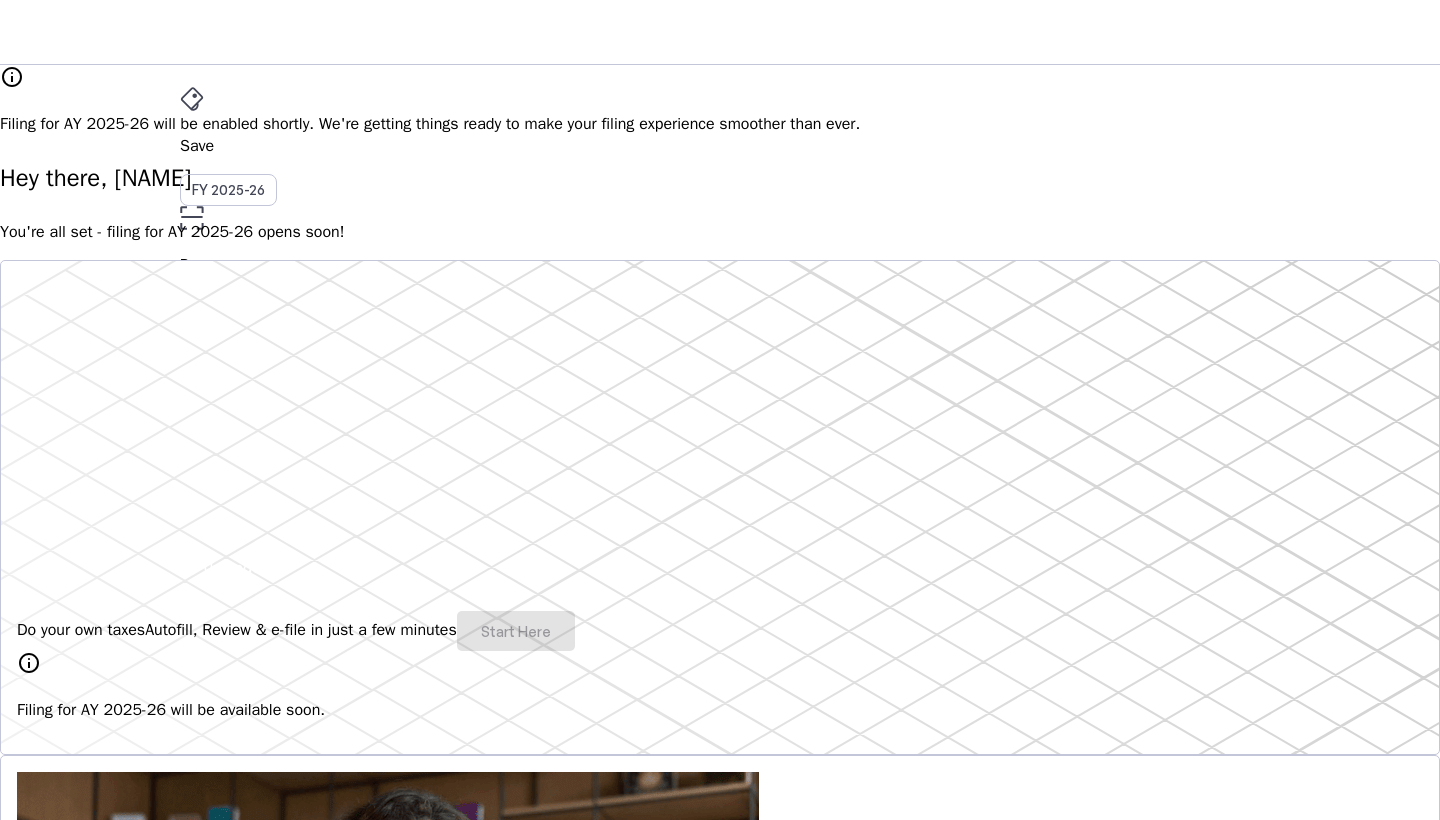click on "File" at bounding box center (720, 352) 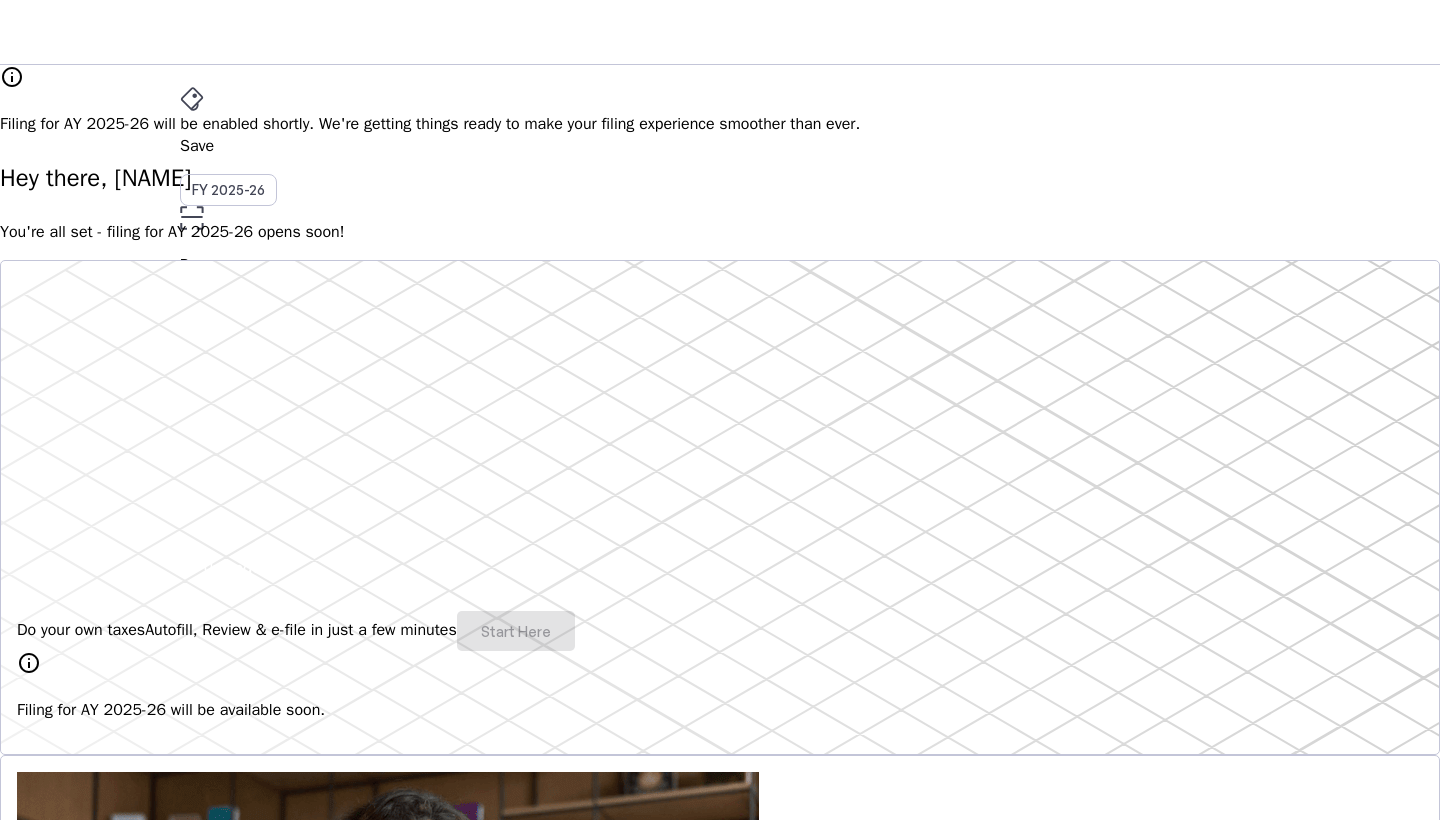click on "More  arrow_drop_down" at bounding box center (720, 463) 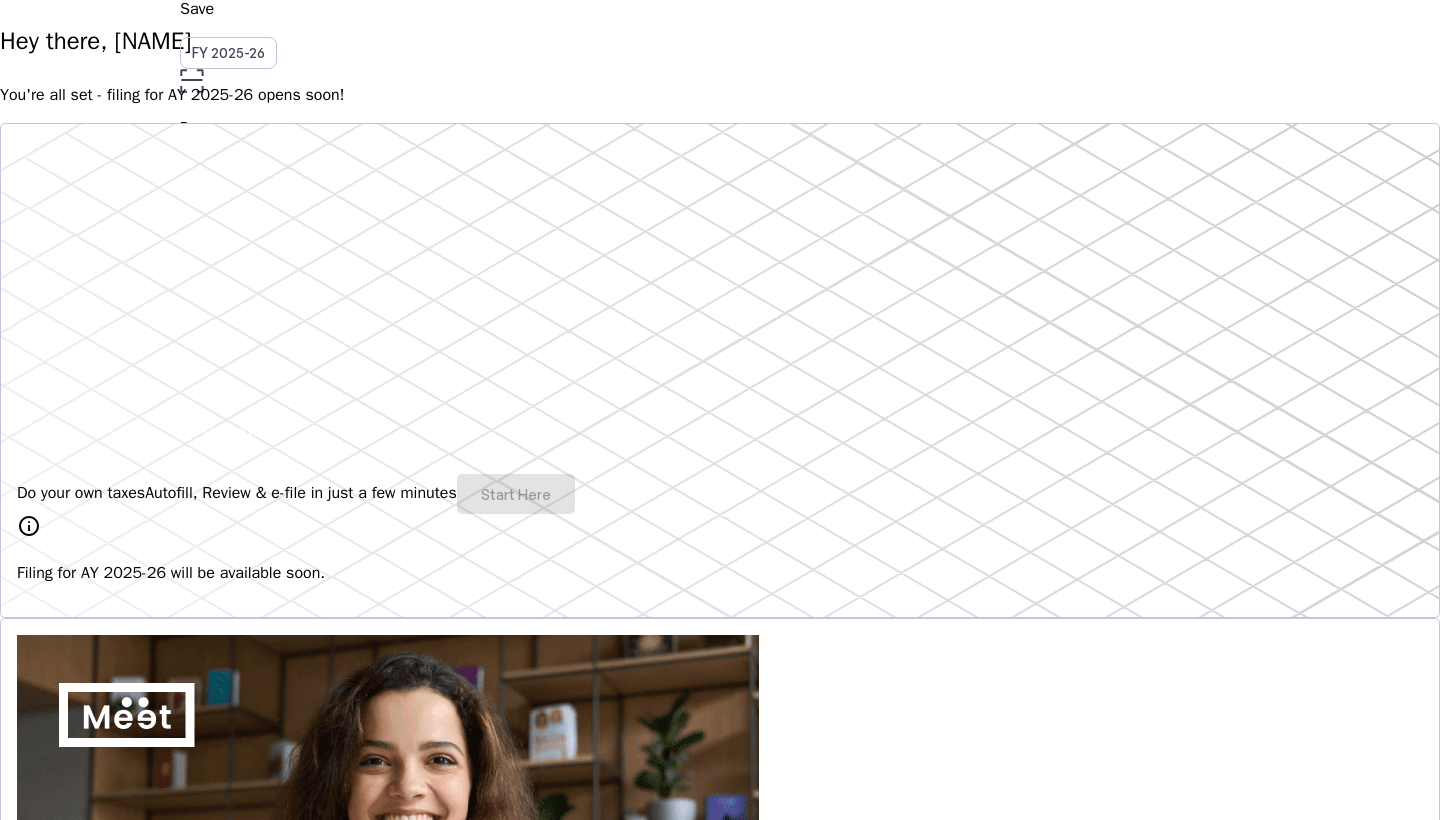 scroll, scrollTop: 147, scrollLeft: 0, axis: vertical 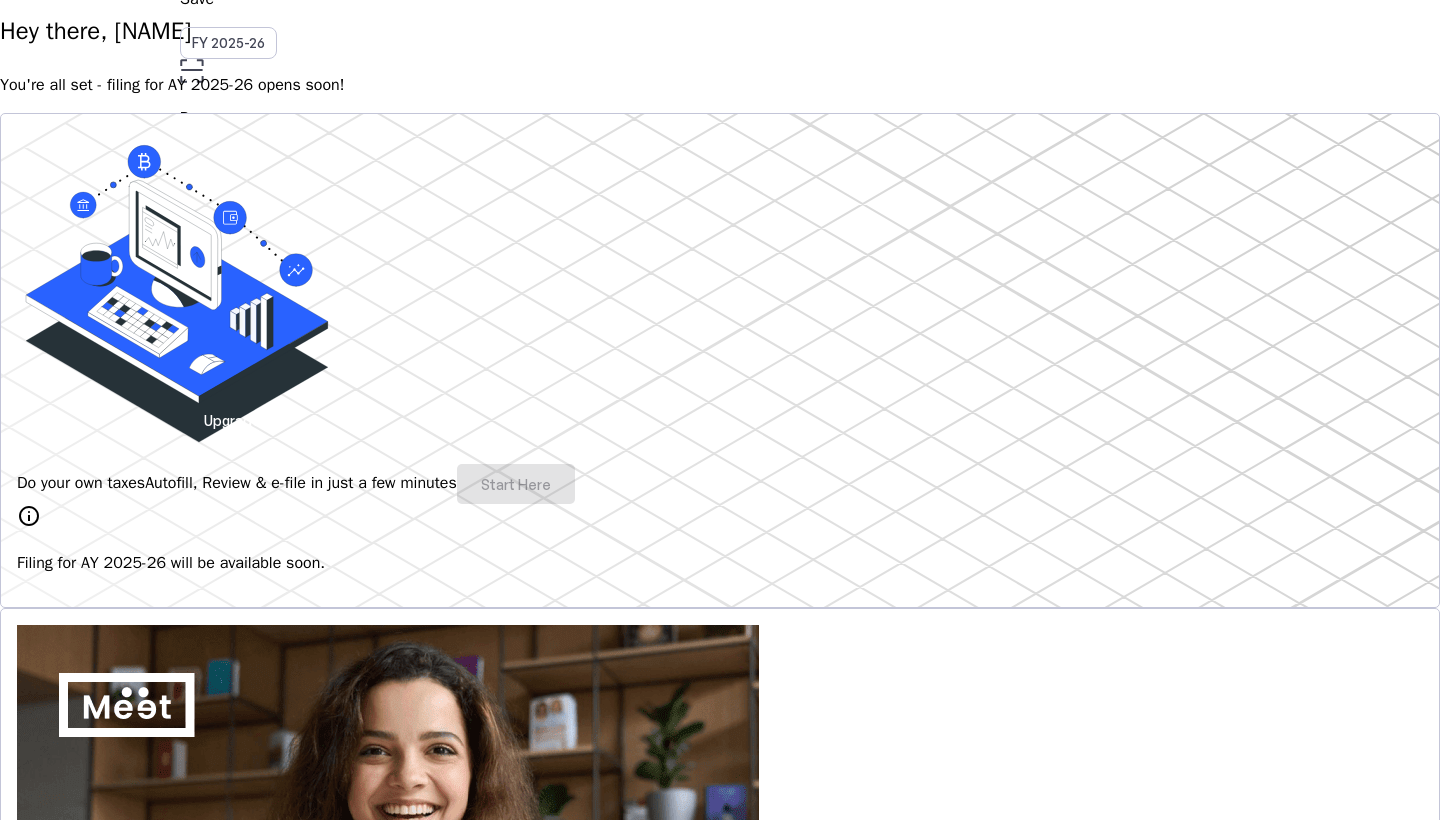 click on "info" at bounding box center [29, 516] 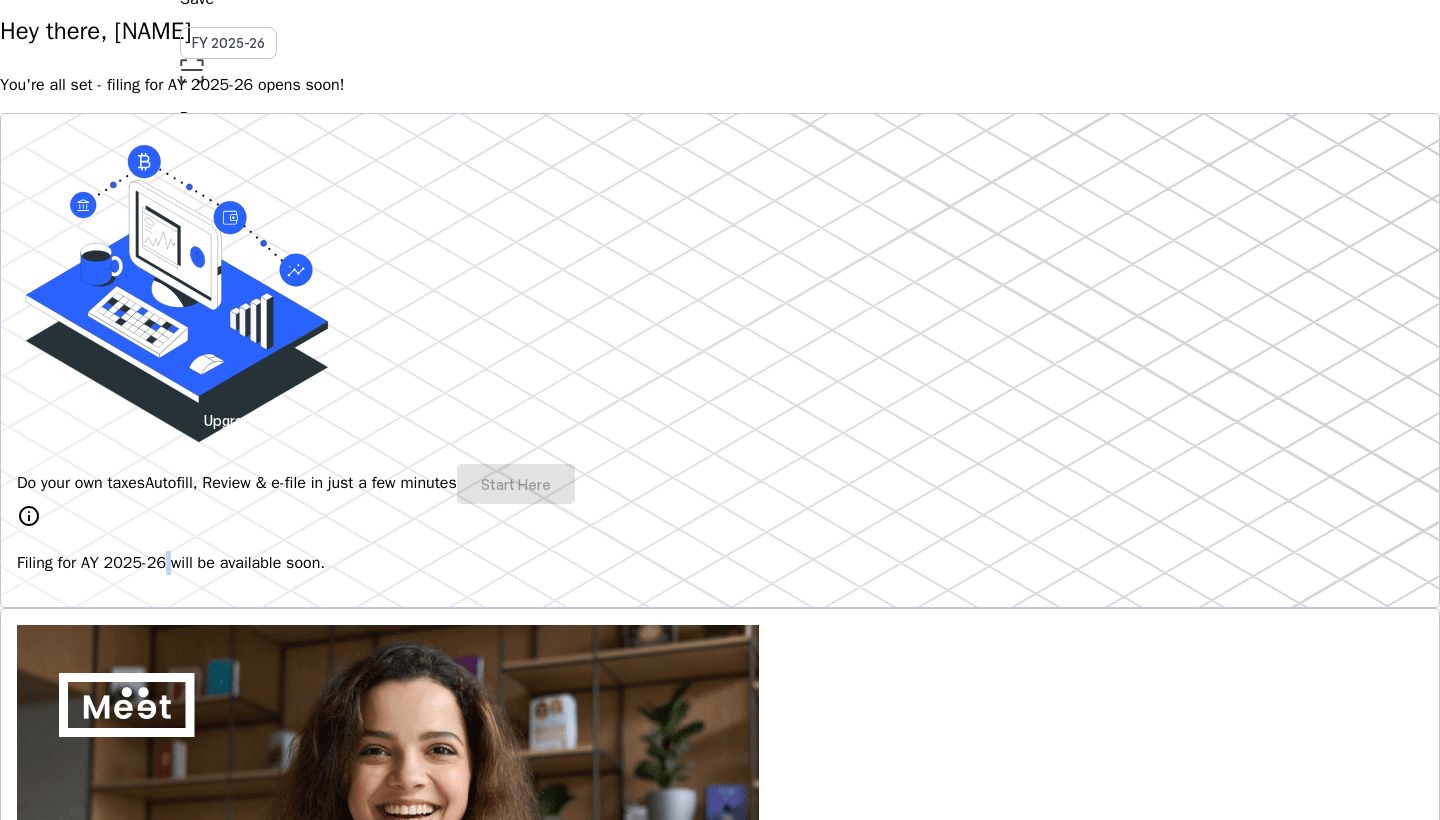 click on "Filing for AY 2025-26 will be available soon." at bounding box center [720, 563] 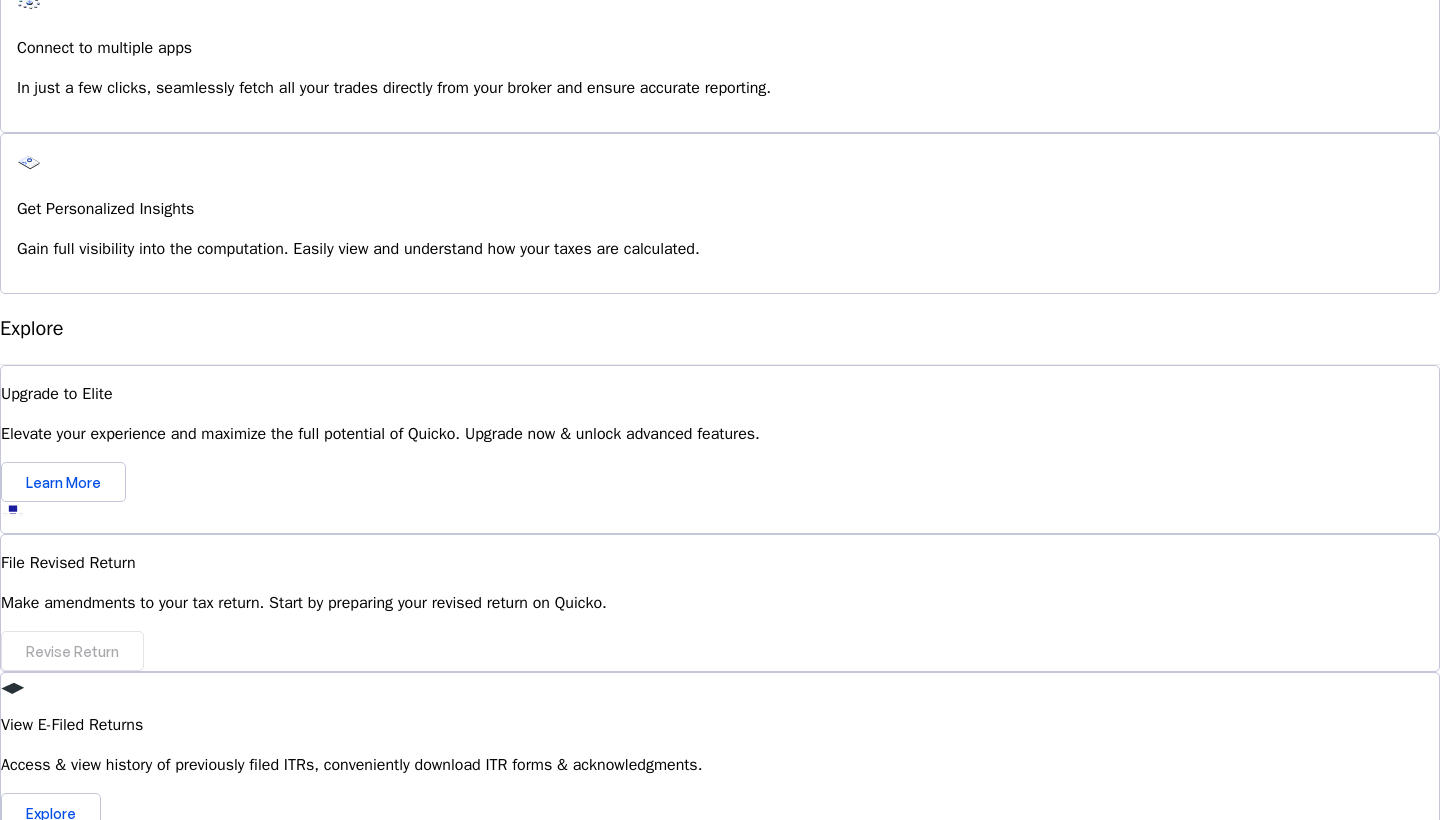 scroll, scrollTop: 1678, scrollLeft: 0, axis: vertical 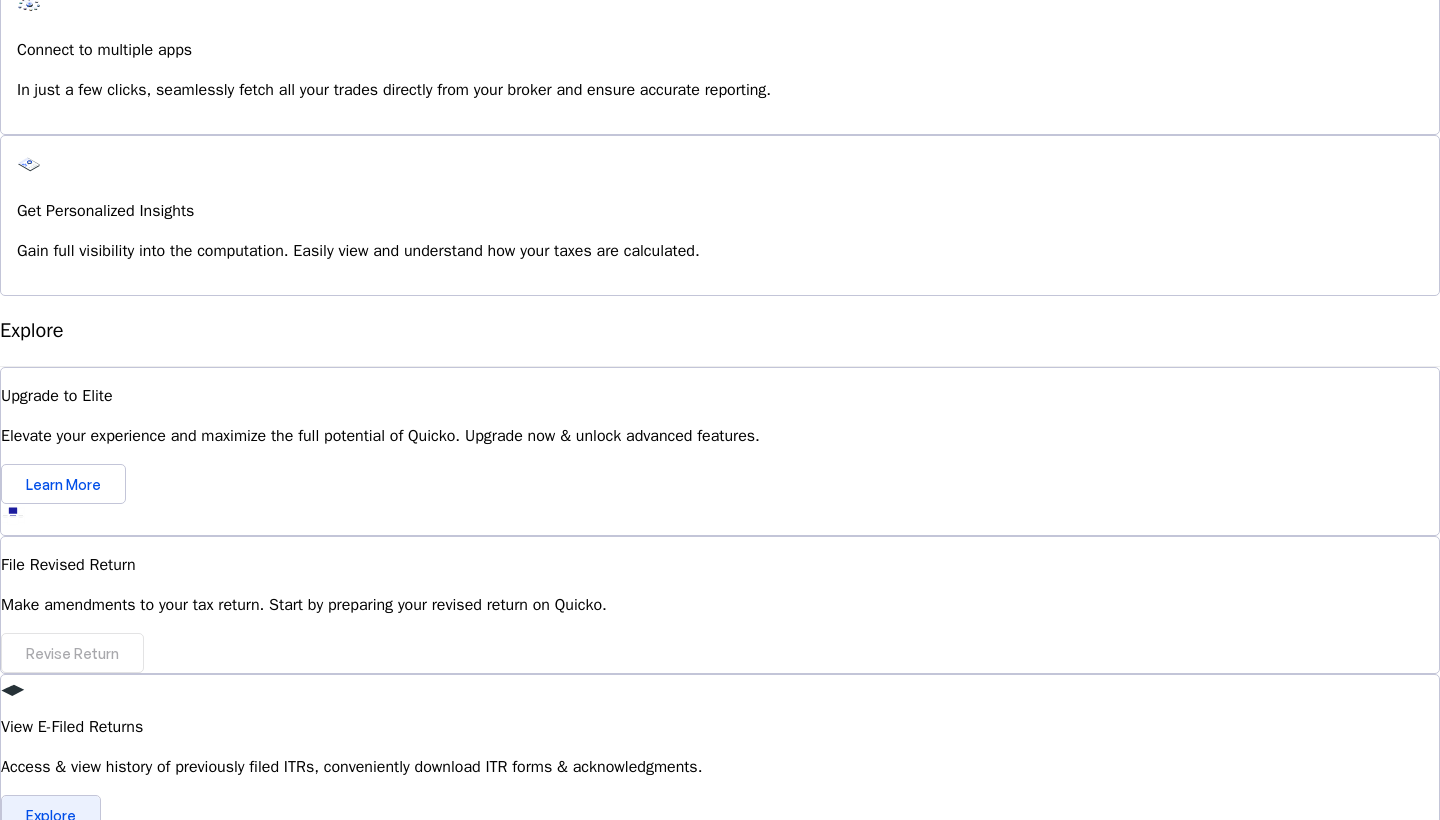 click on "Explore" at bounding box center (51, 815) 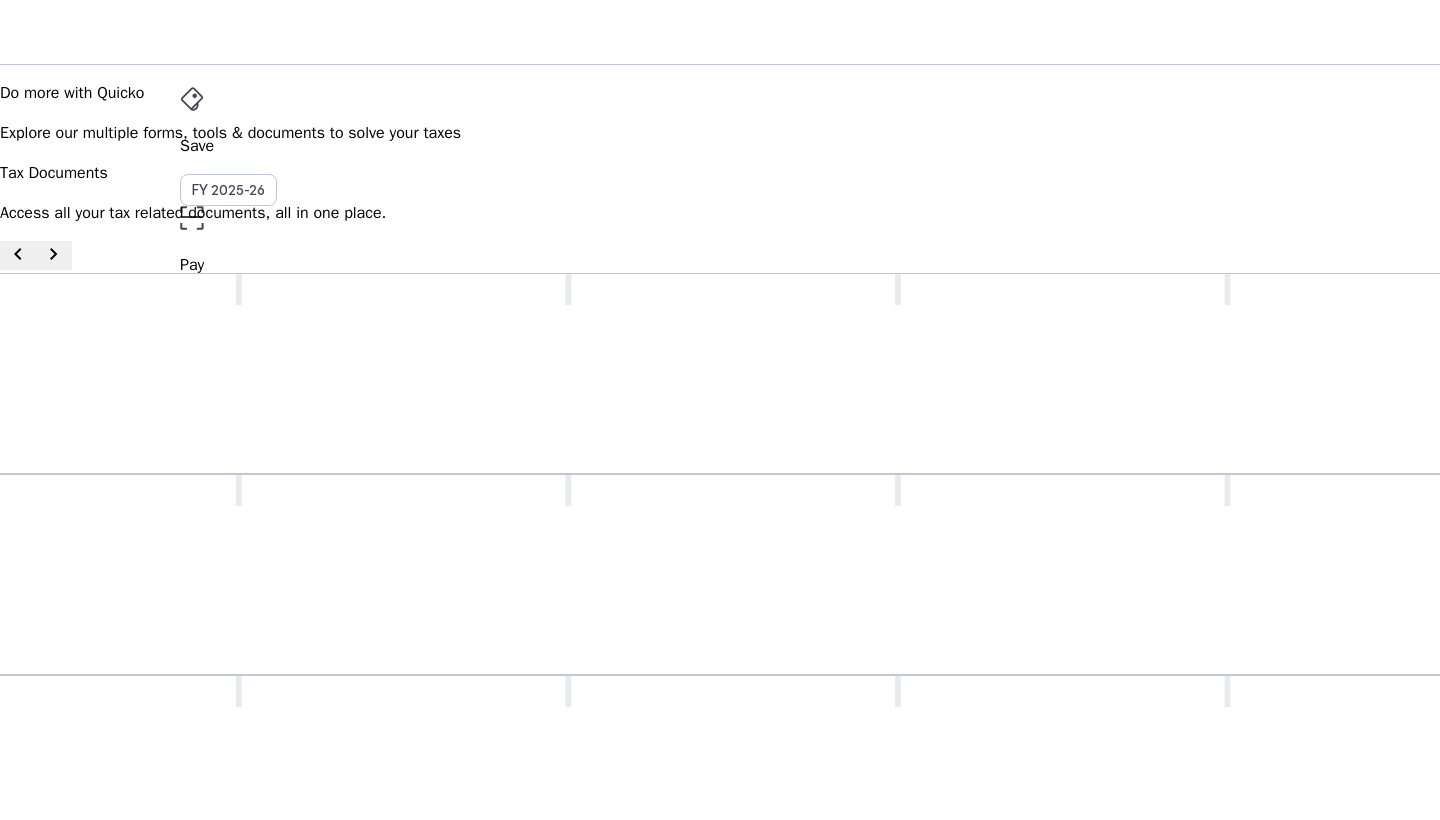 scroll, scrollTop: 0, scrollLeft: 0, axis: both 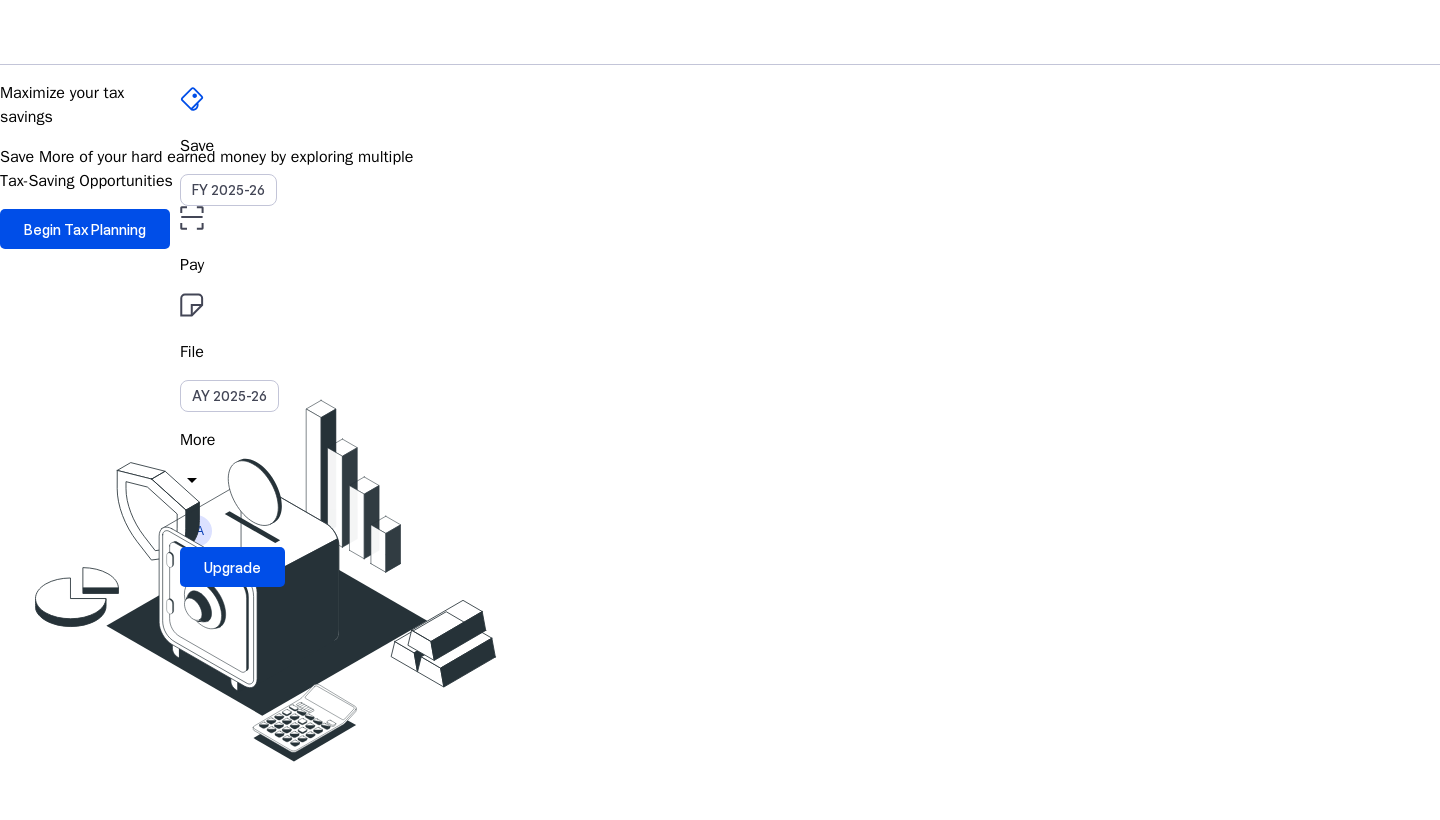 click at bounding box center (314, 32) 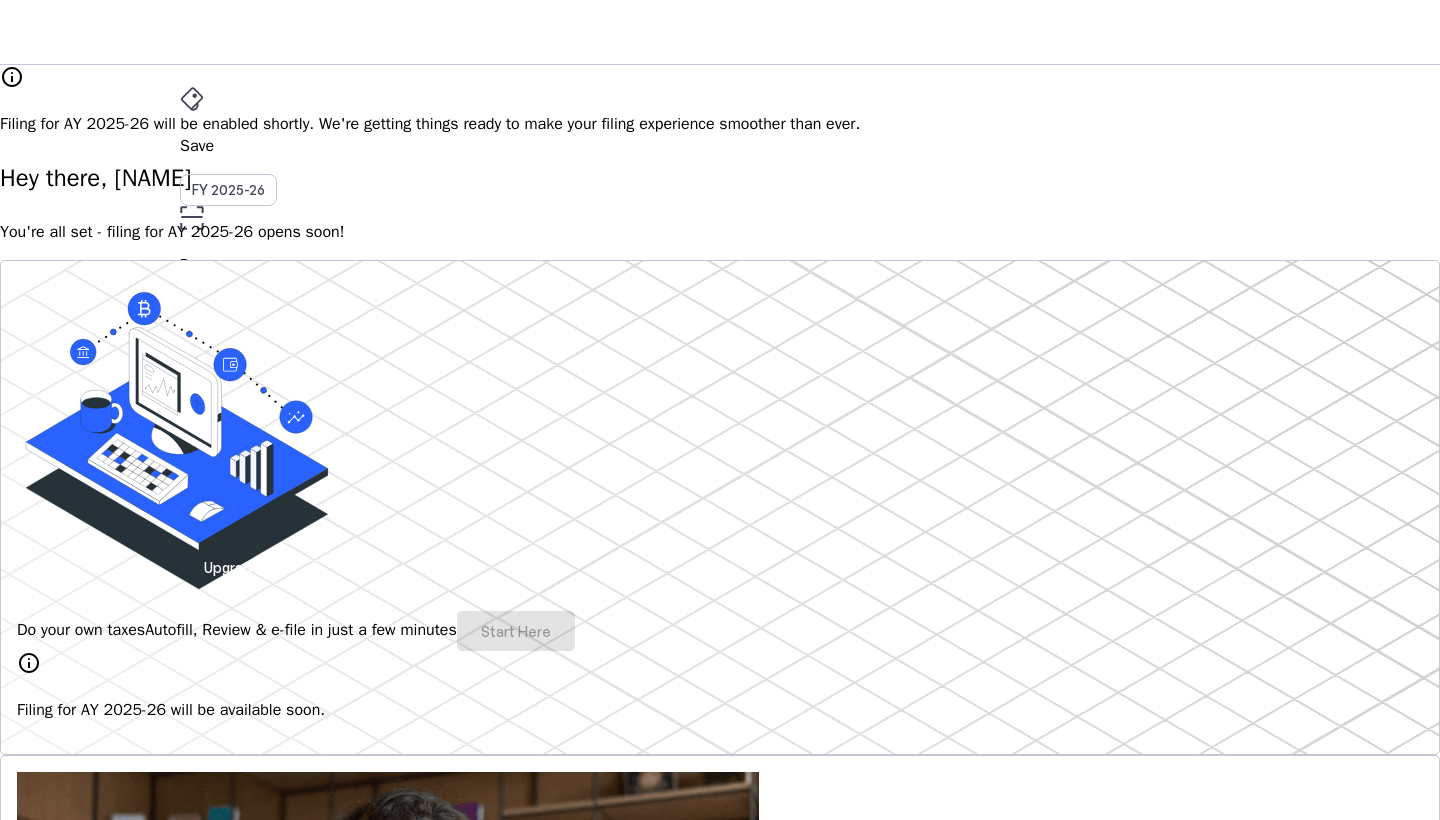 click on "Do your own taxes   Autofill, Review & e-file in just a few minutes   Start Here" at bounding box center [720, 631] 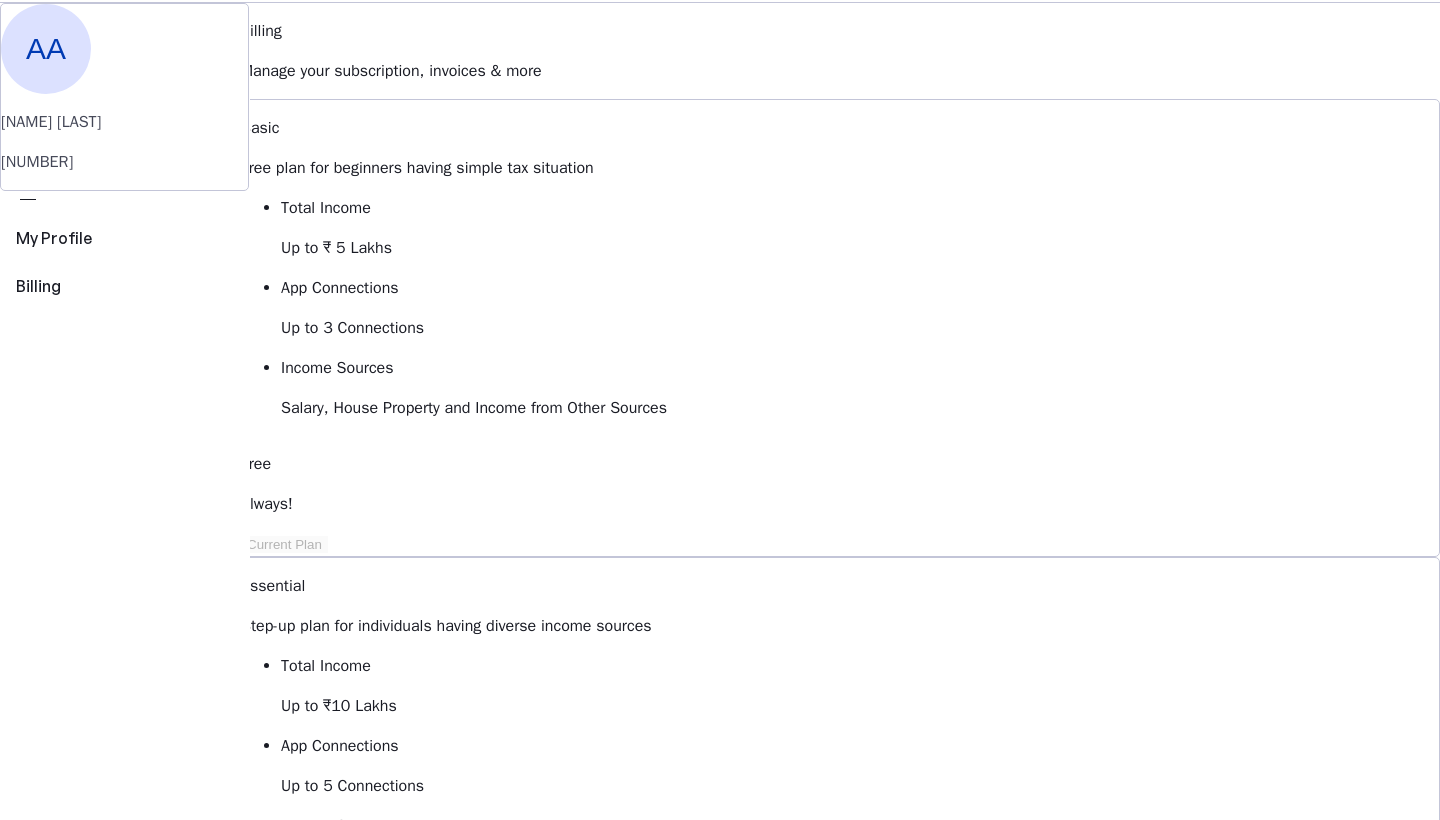 scroll, scrollTop: 63, scrollLeft: 0, axis: vertical 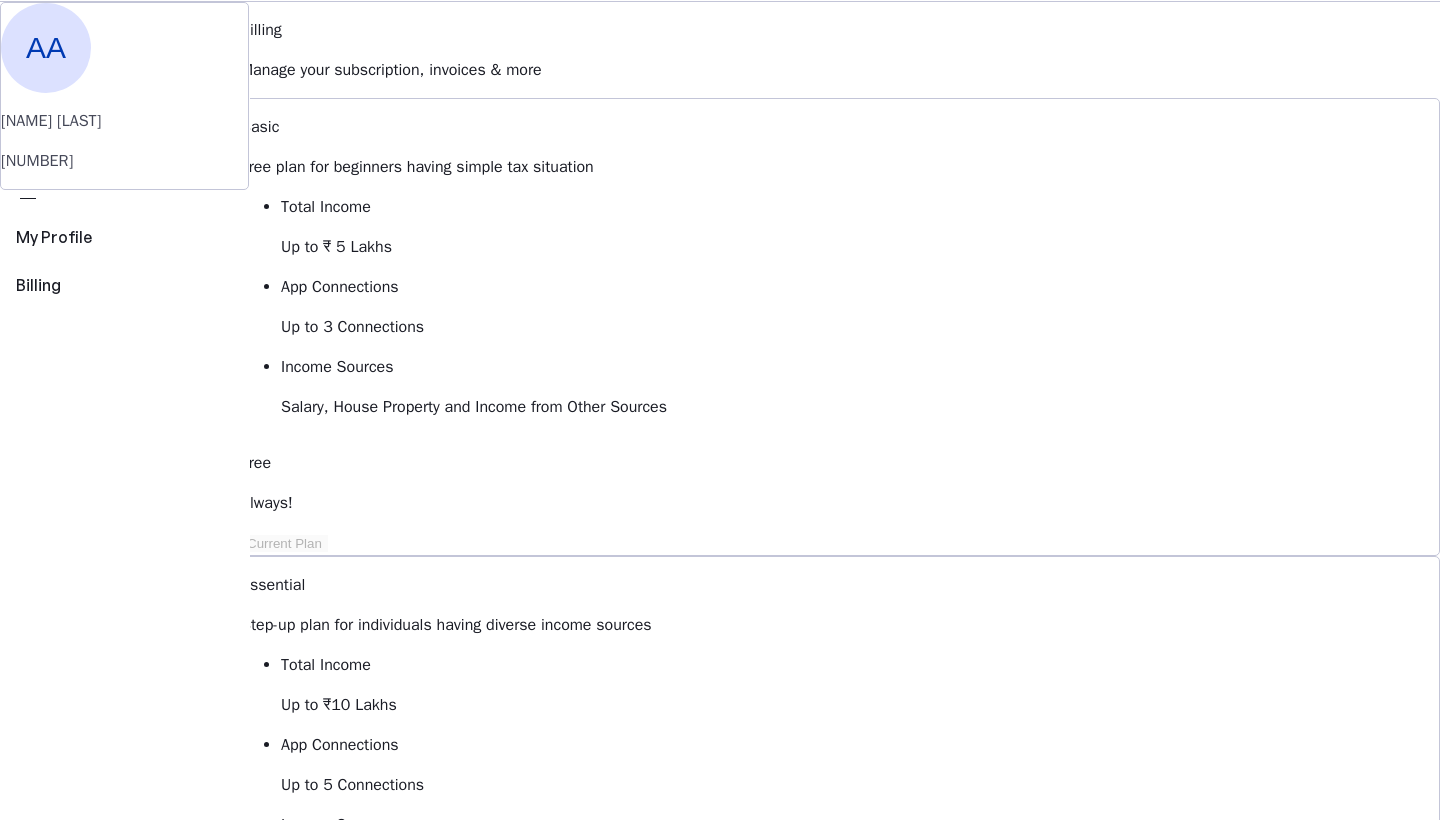 click on "View Comparison" at bounding box center [298, 1644] 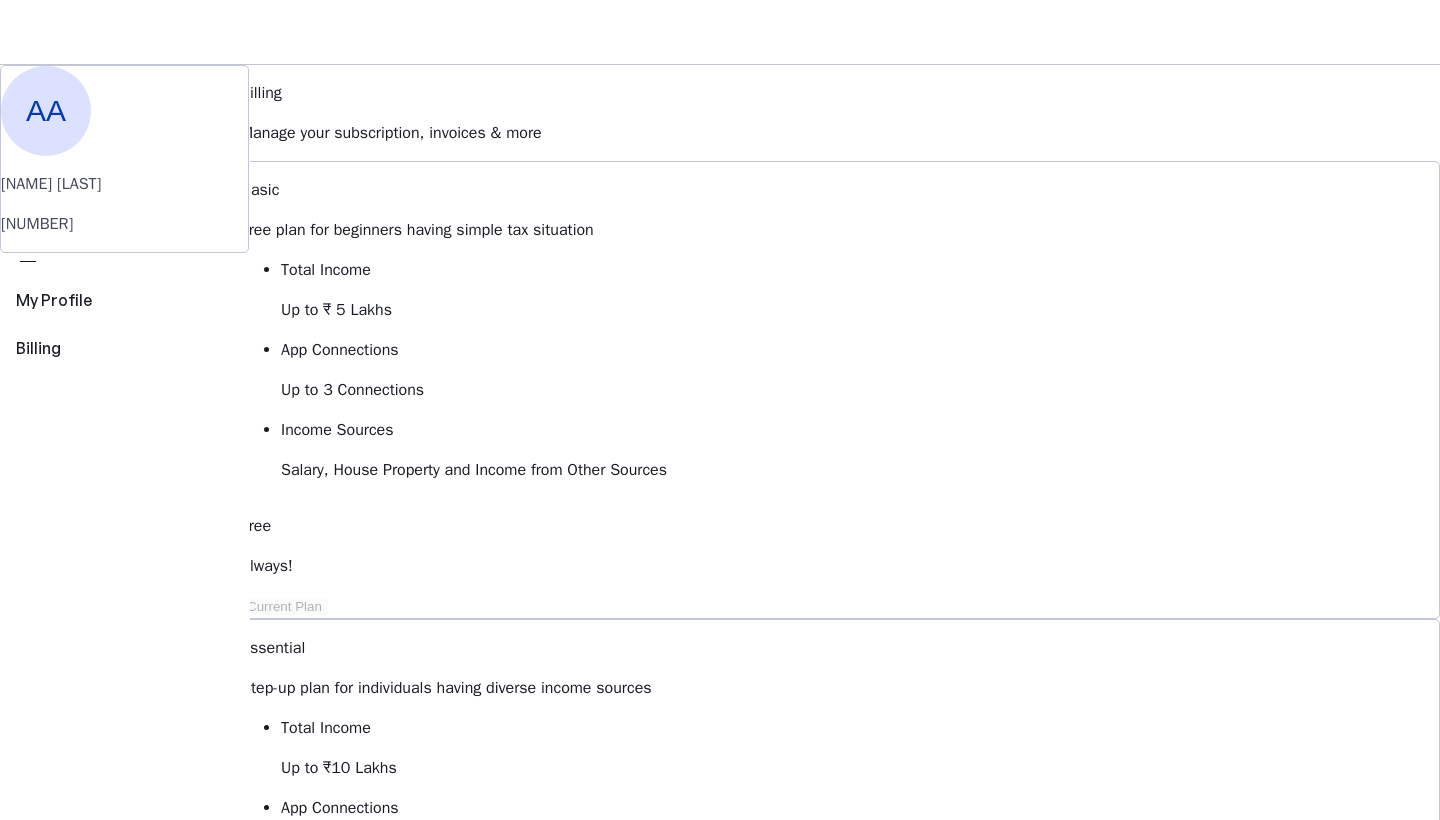 scroll, scrollTop: 0, scrollLeft: 0, axis: both 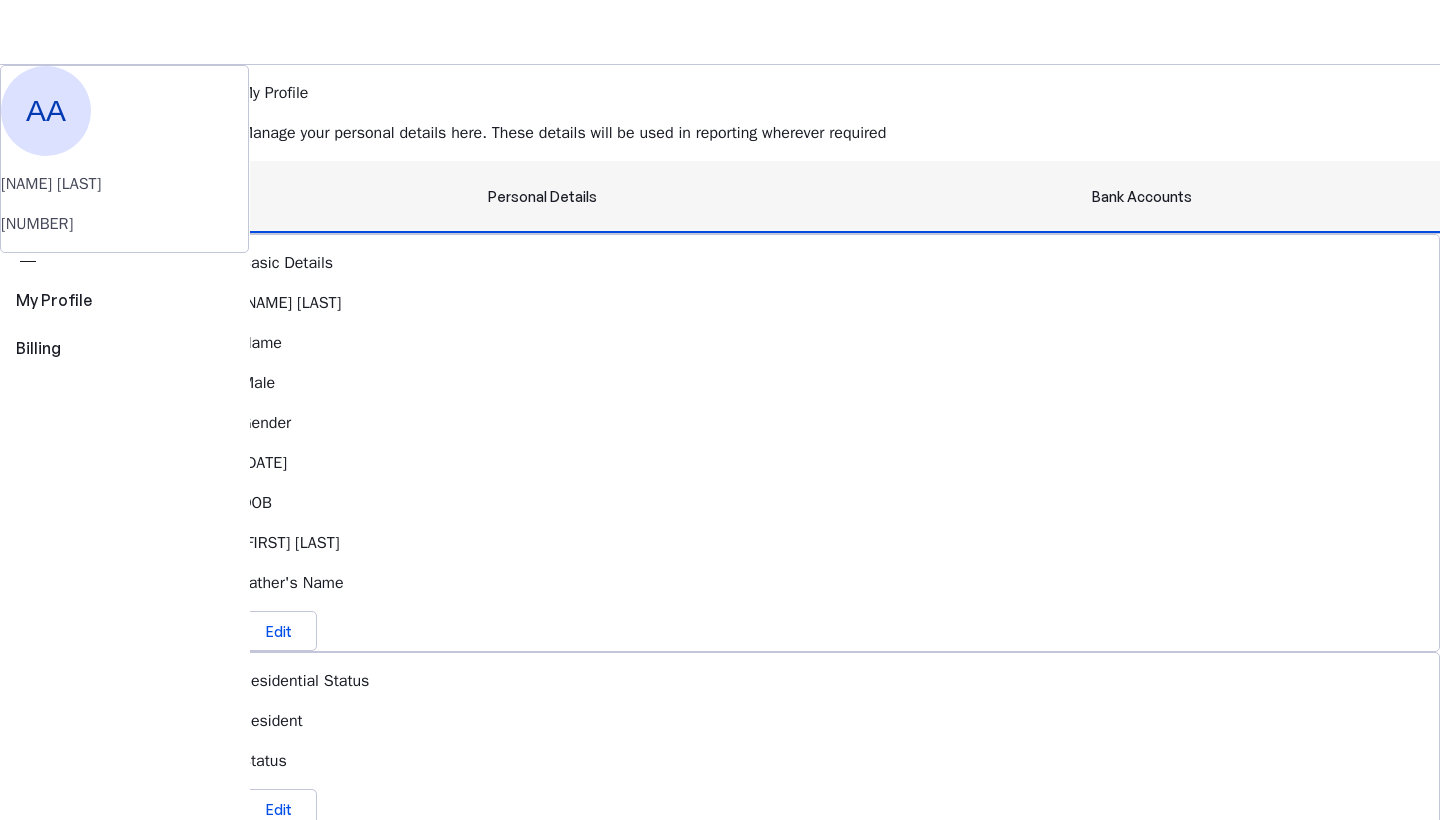click on "Bank Accounts" at bounding box center (1142, 197) 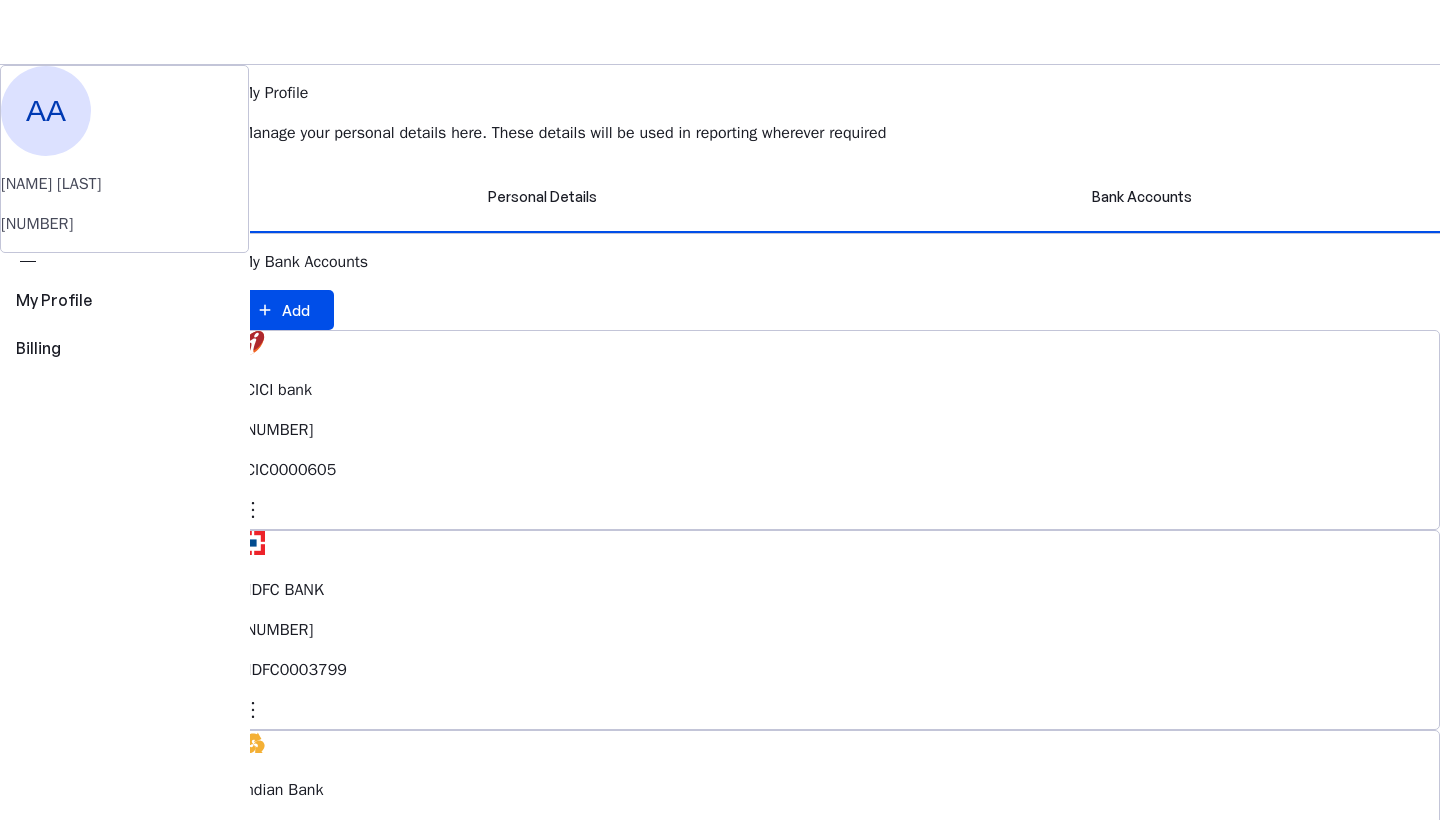 click on "AA" at bounding box center (196, 531) 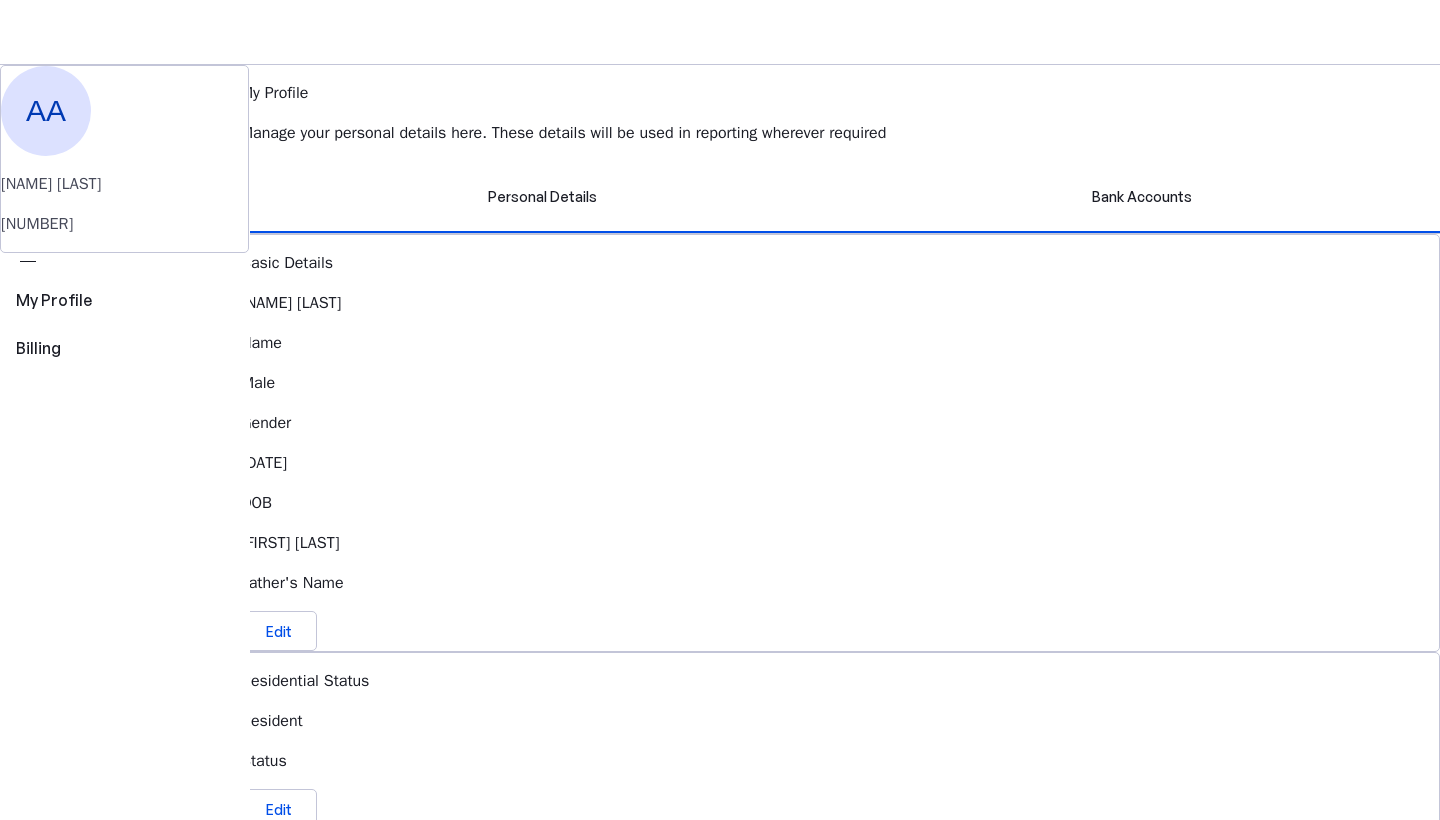 scroll, scrollTop: 0, scrollLeft: 0, axis: both 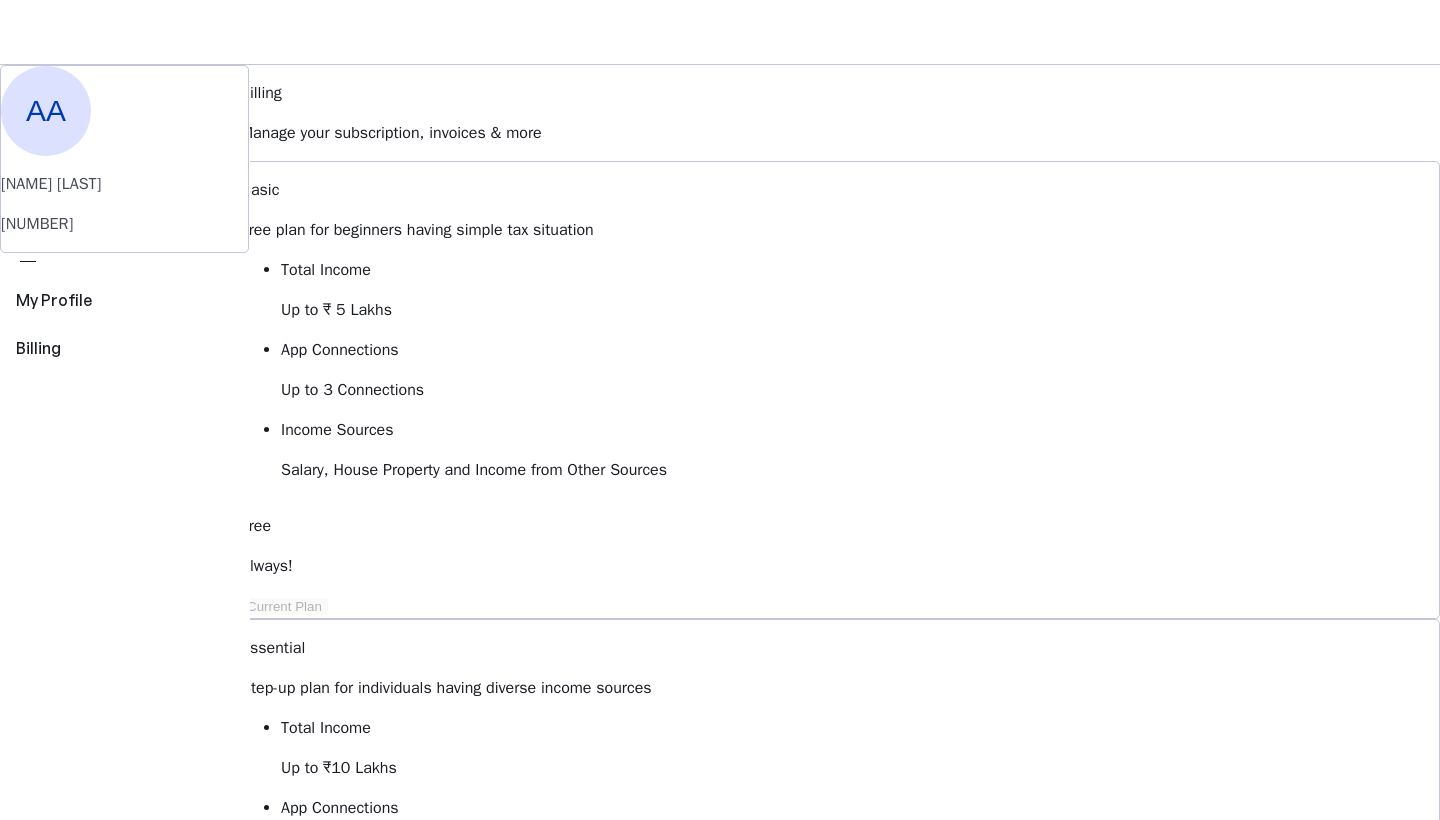 click on "Save FY 2025-26  Pay   File AY 2025-26  More  arrow_drop_down  AA   Upgrade" at bounding box center (720, 32) 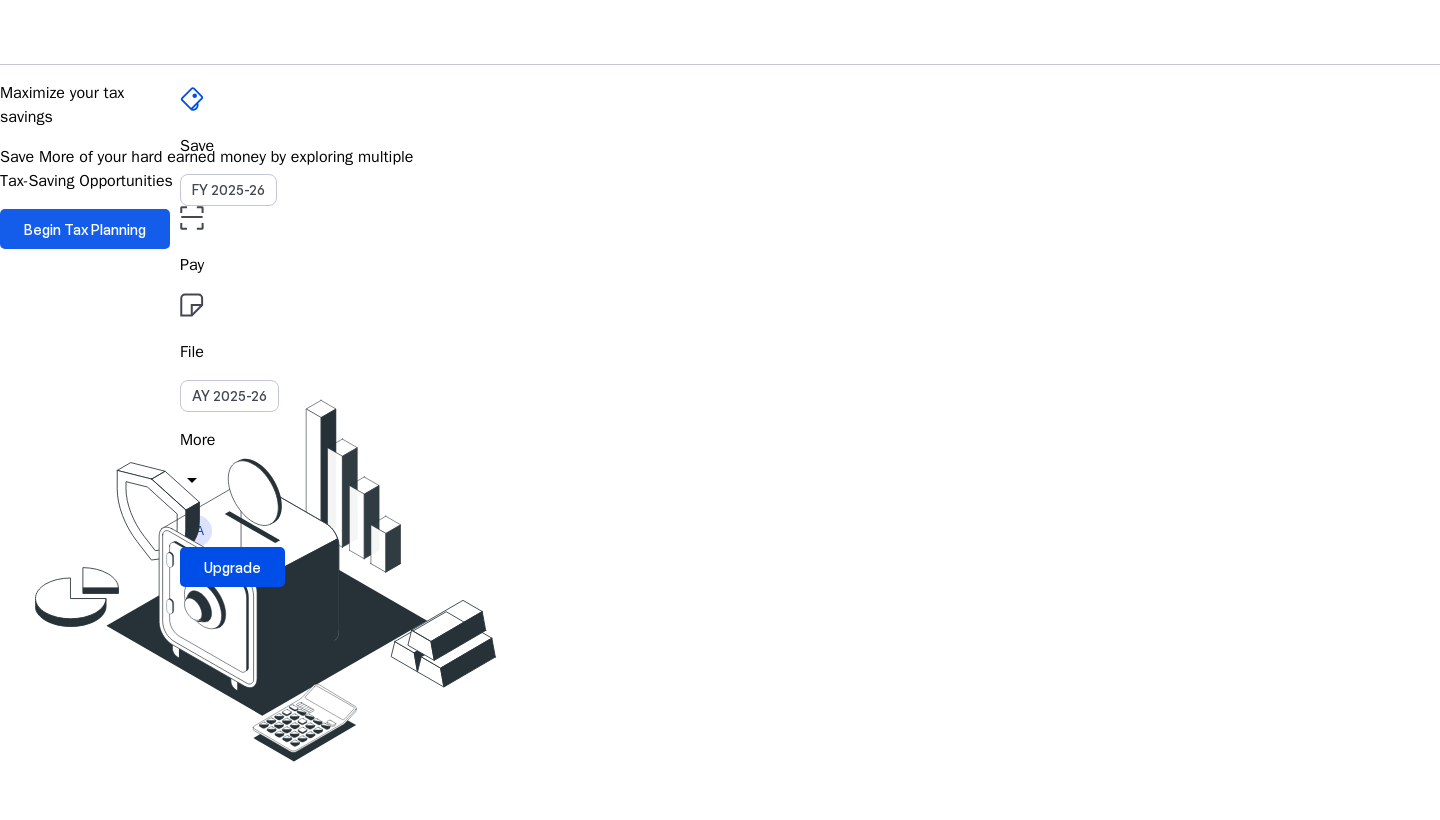 click on "Begin Tax Planning" at bounding box center [85, 229] 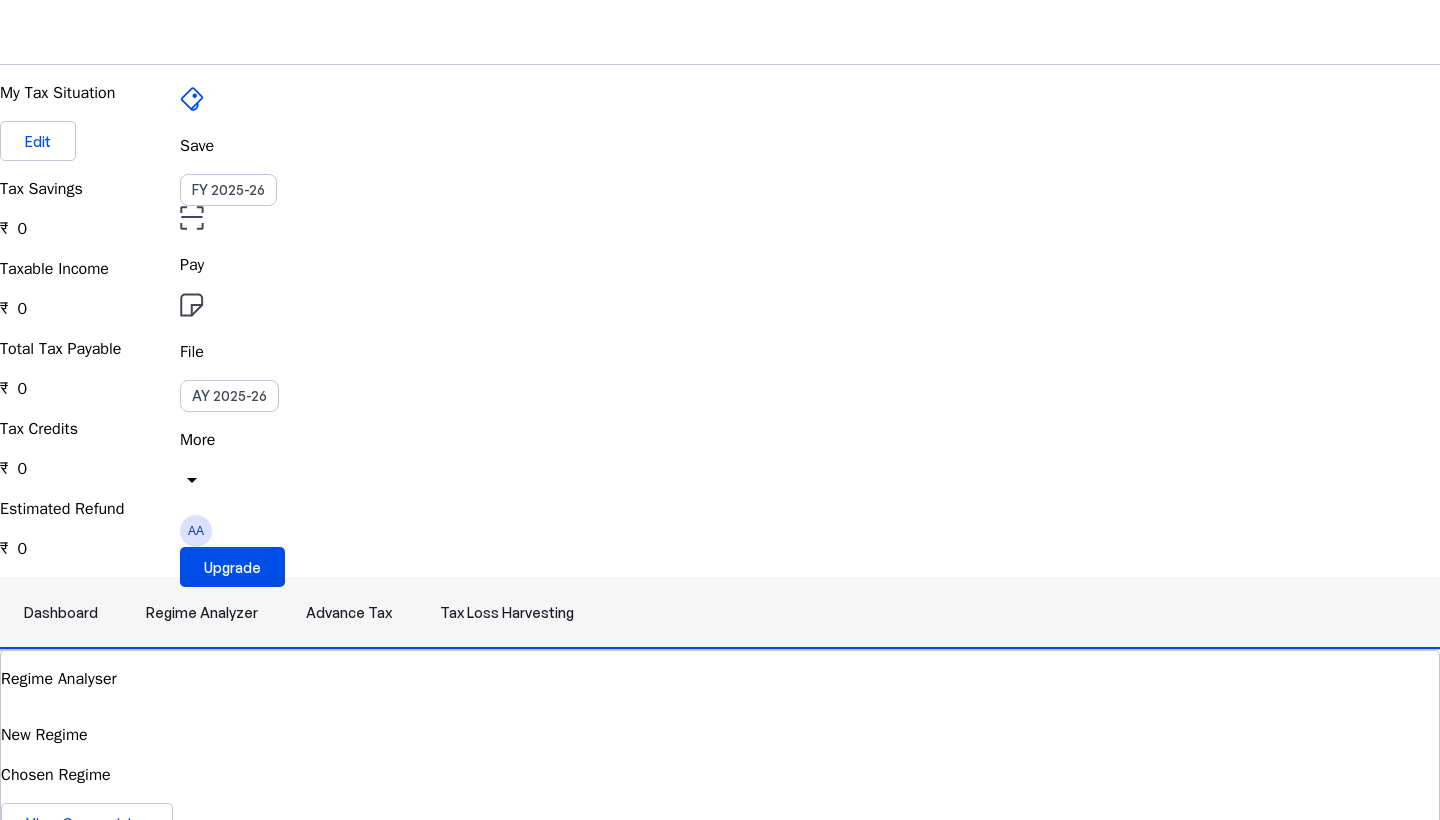 click on "Regime Analyzer" at bounding box center (202, 613) 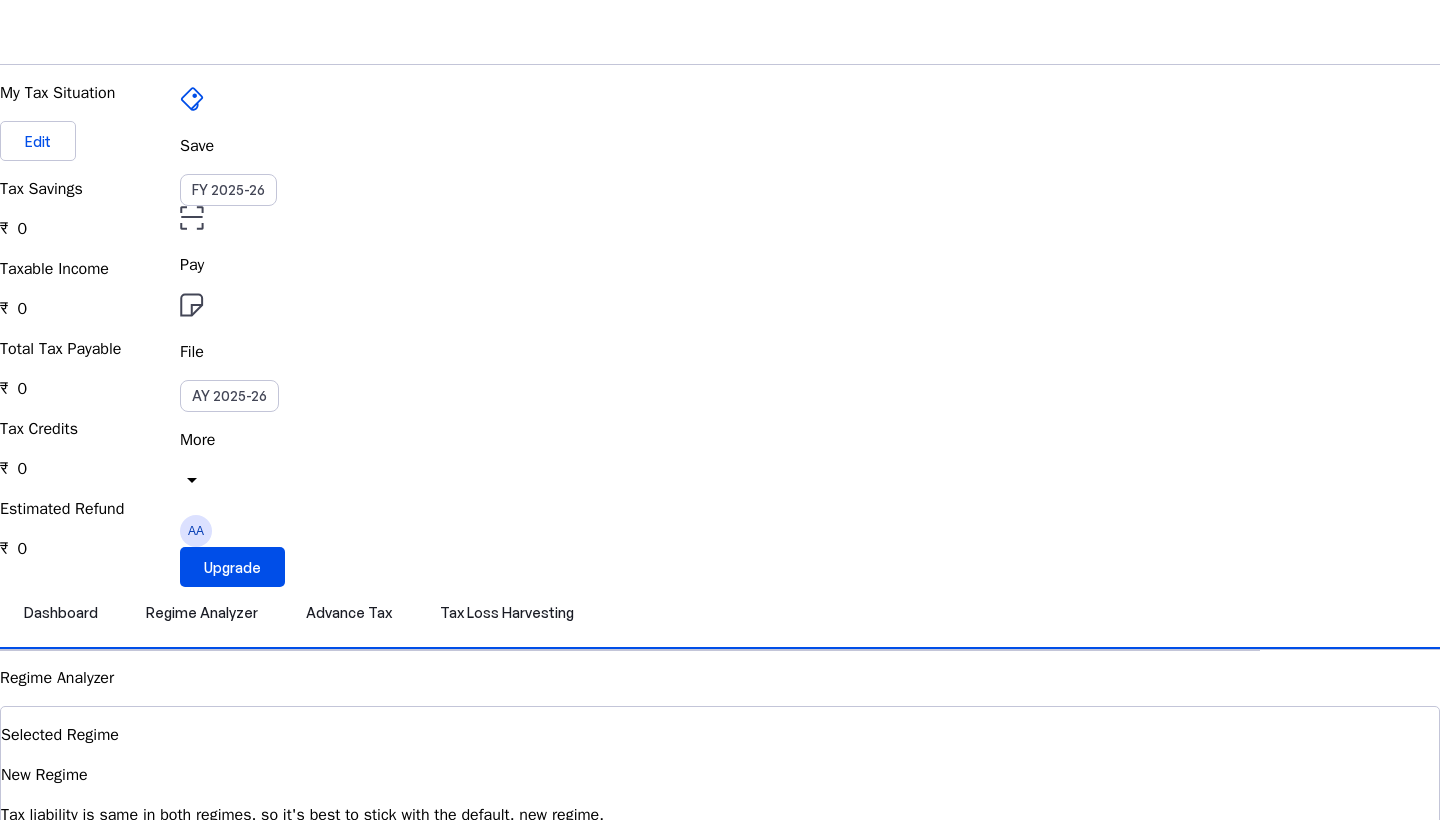 scroll, scrollTop: 0, scrollLeft: 0, axis: both 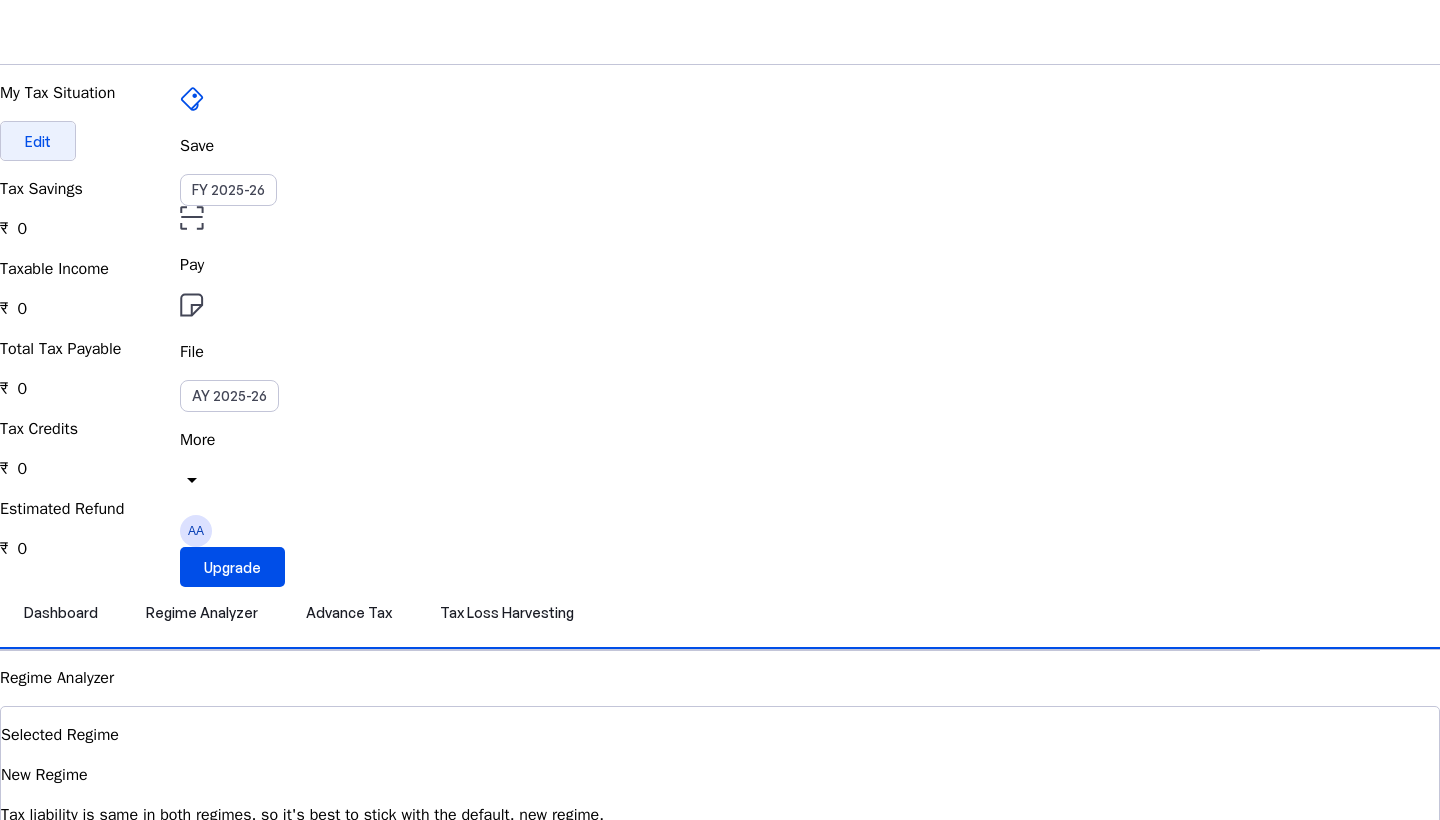 click on "Edit" at bounding box center (38, 141) 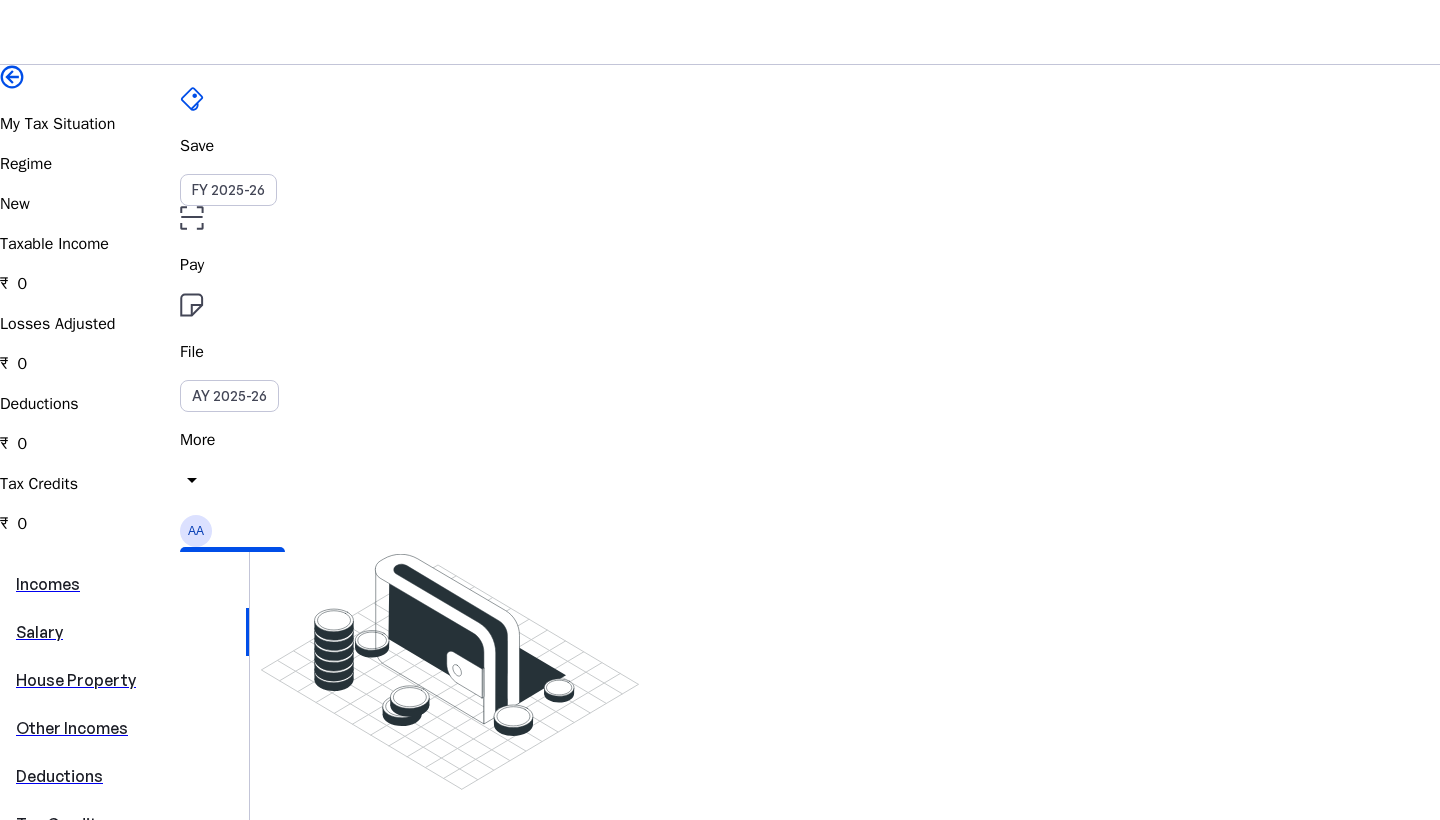 click on "Salary" at bounding box center (123, 632) 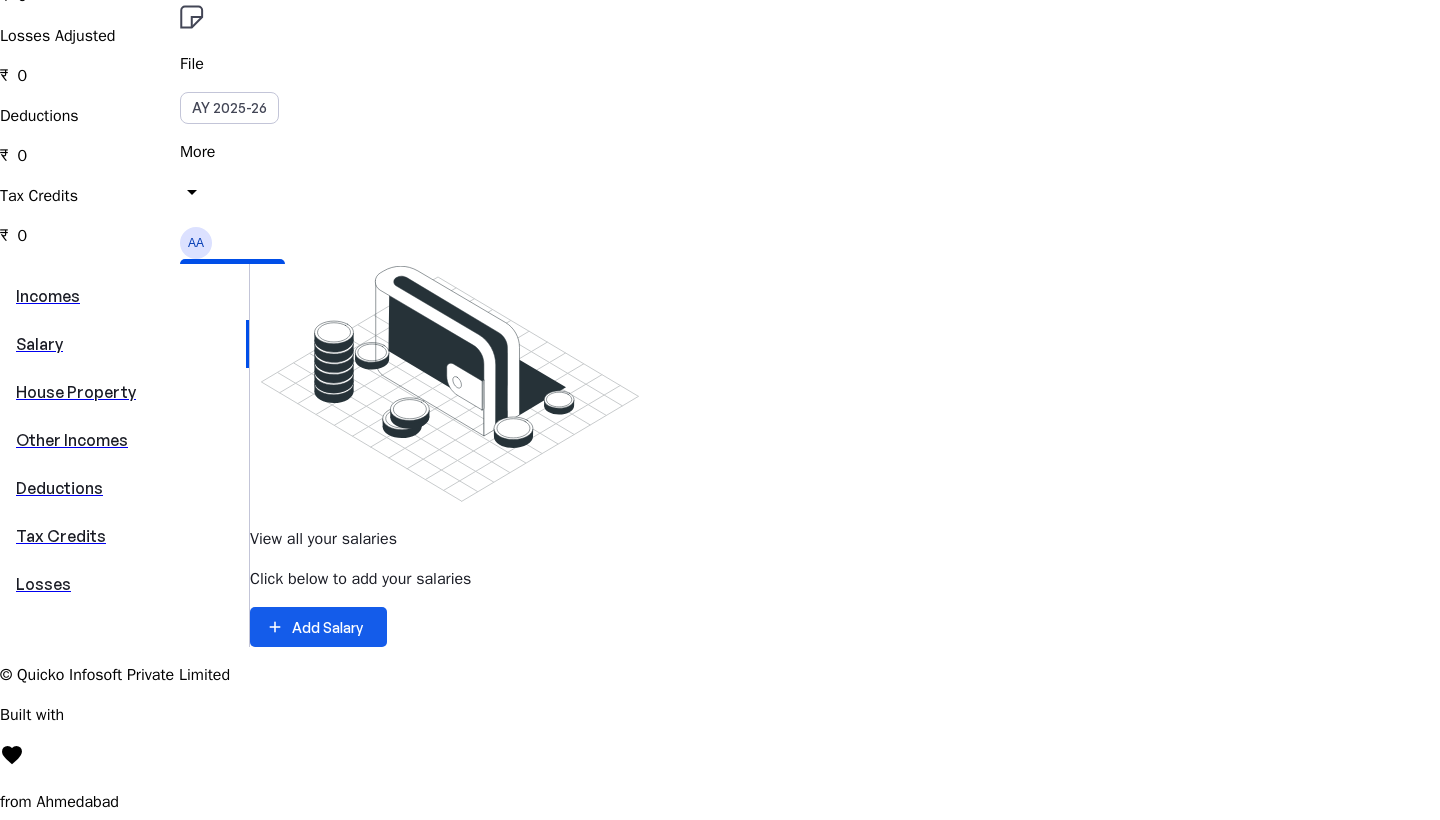 scroll, scrollTop: 287, scrollLeft: 0, axis: vertical 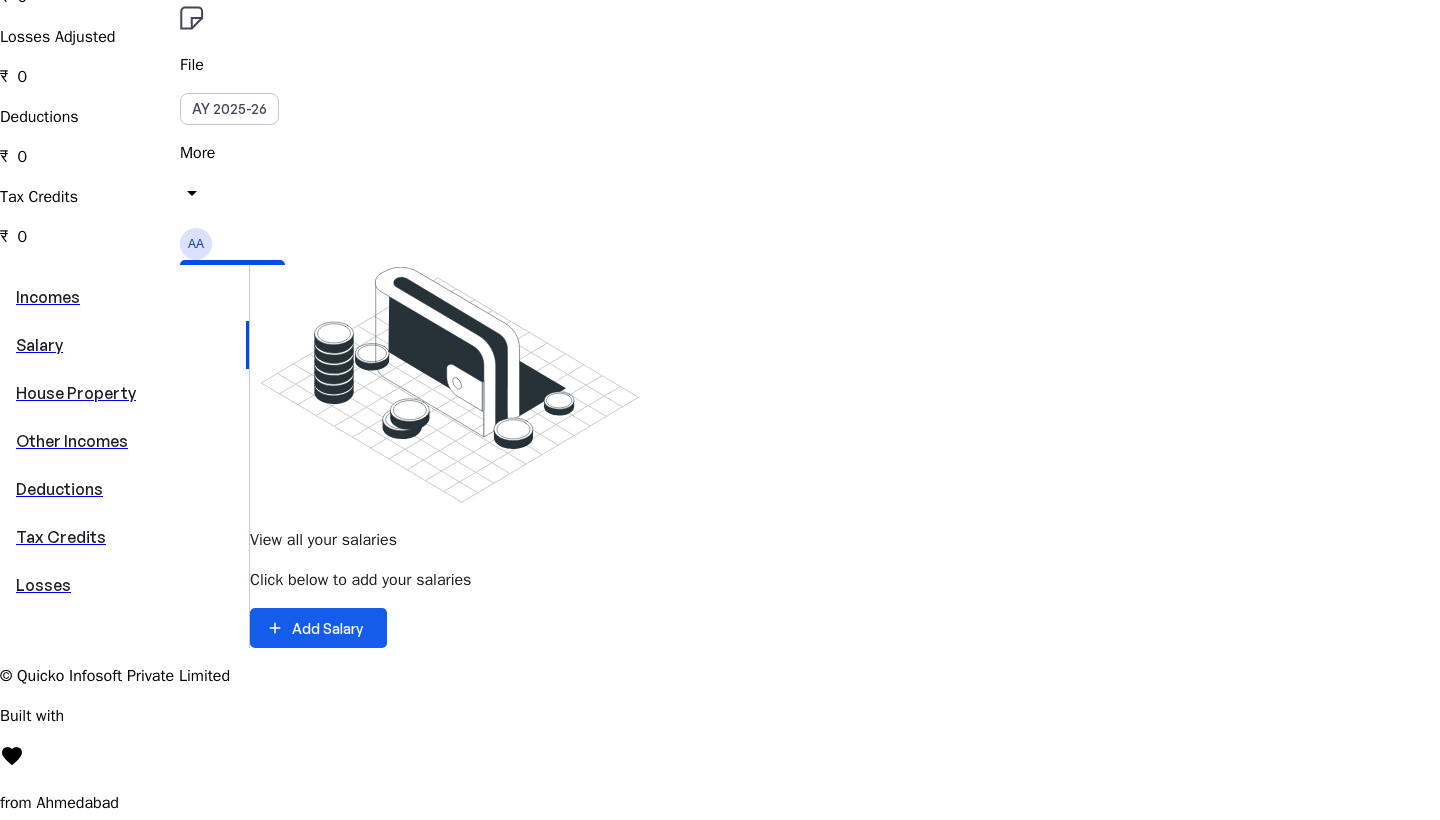 click on "Add Salary" at bounding box center (327, 628) 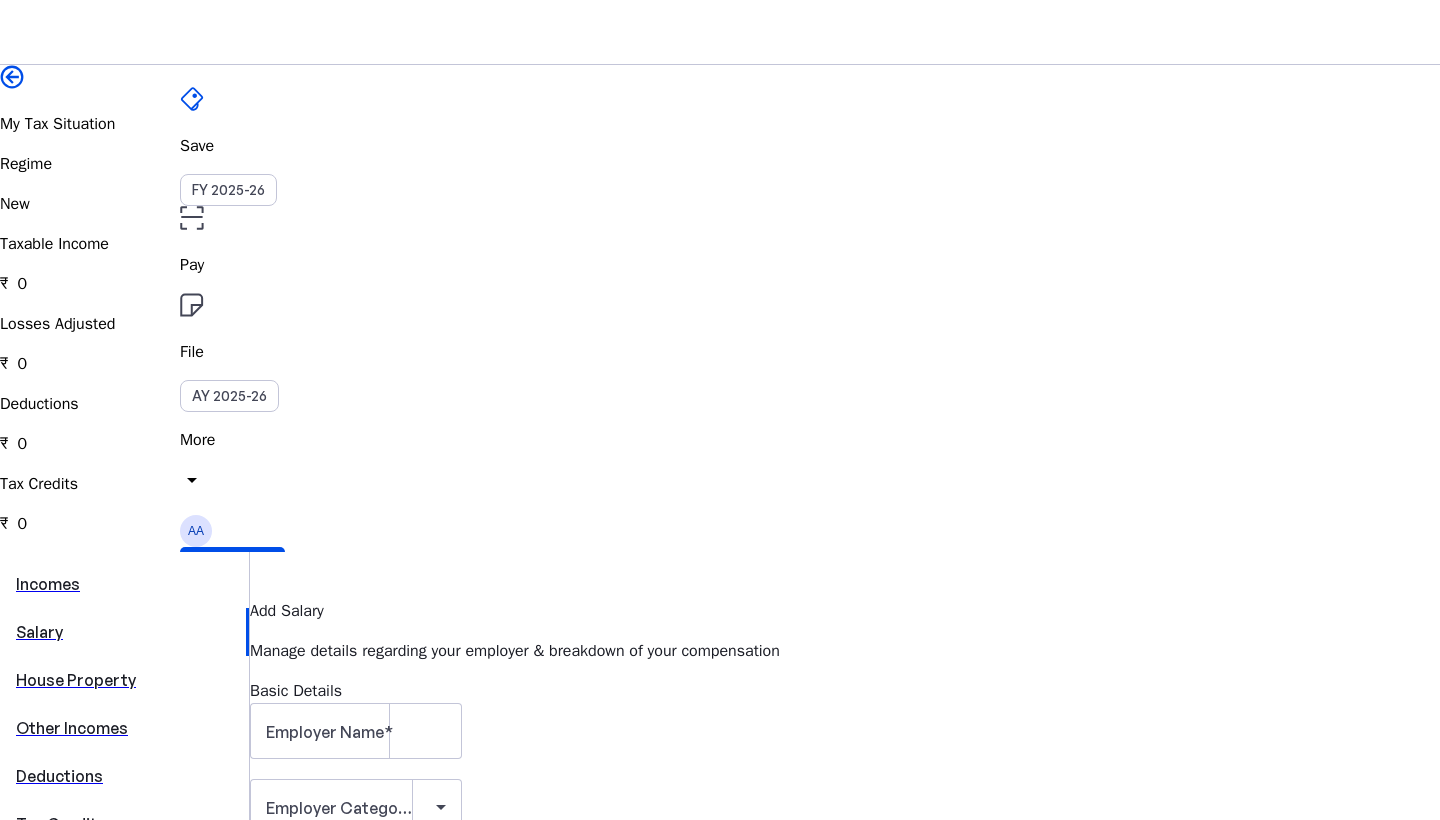 scroll, scrollTop: 0, scrollLeft: 0, axis: both 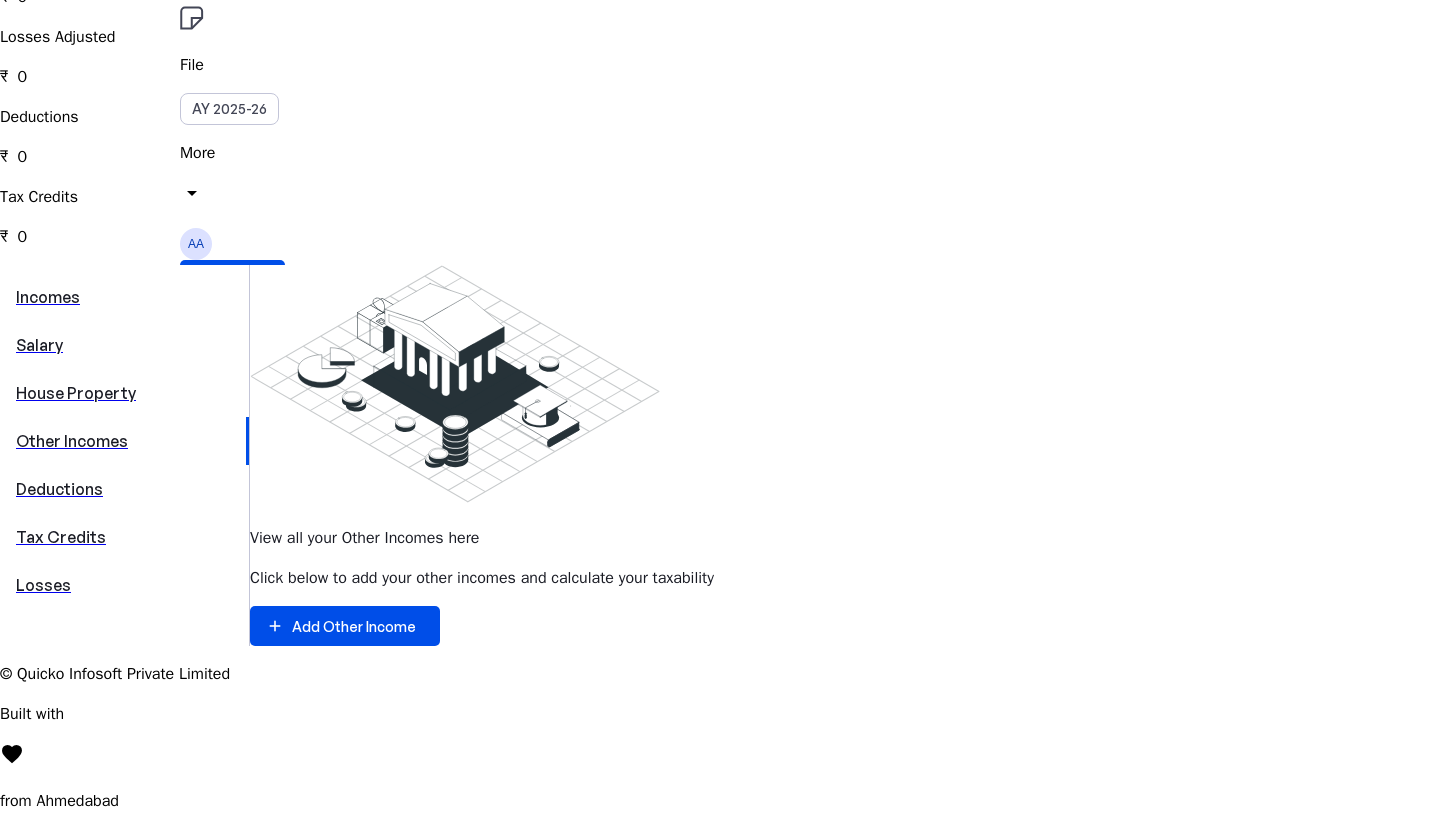 click on "Tax Credits" at bounding box center (124, 537) 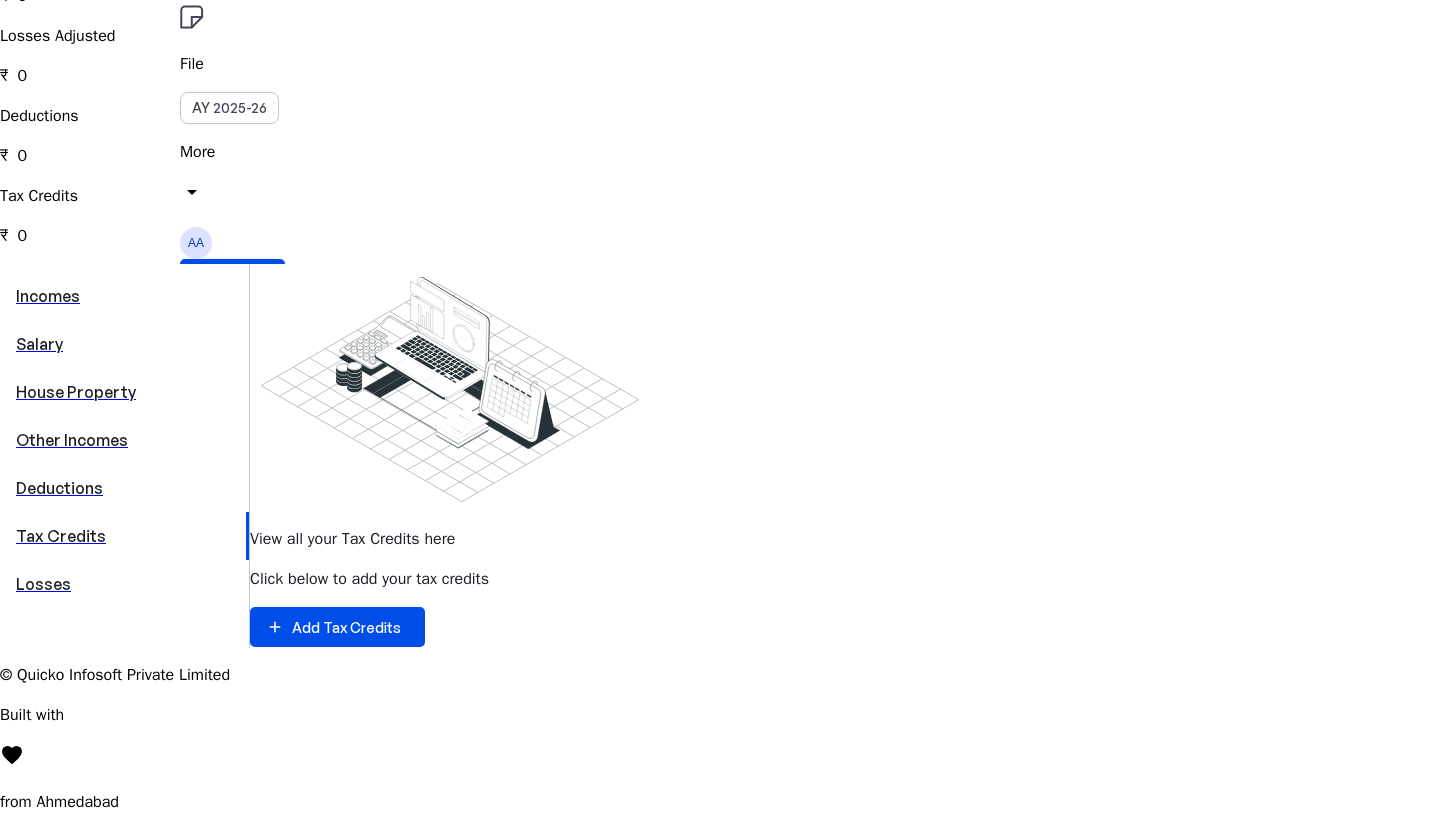 scroll, scrollTop: 287, scrollLeft: 0, axis: vertical 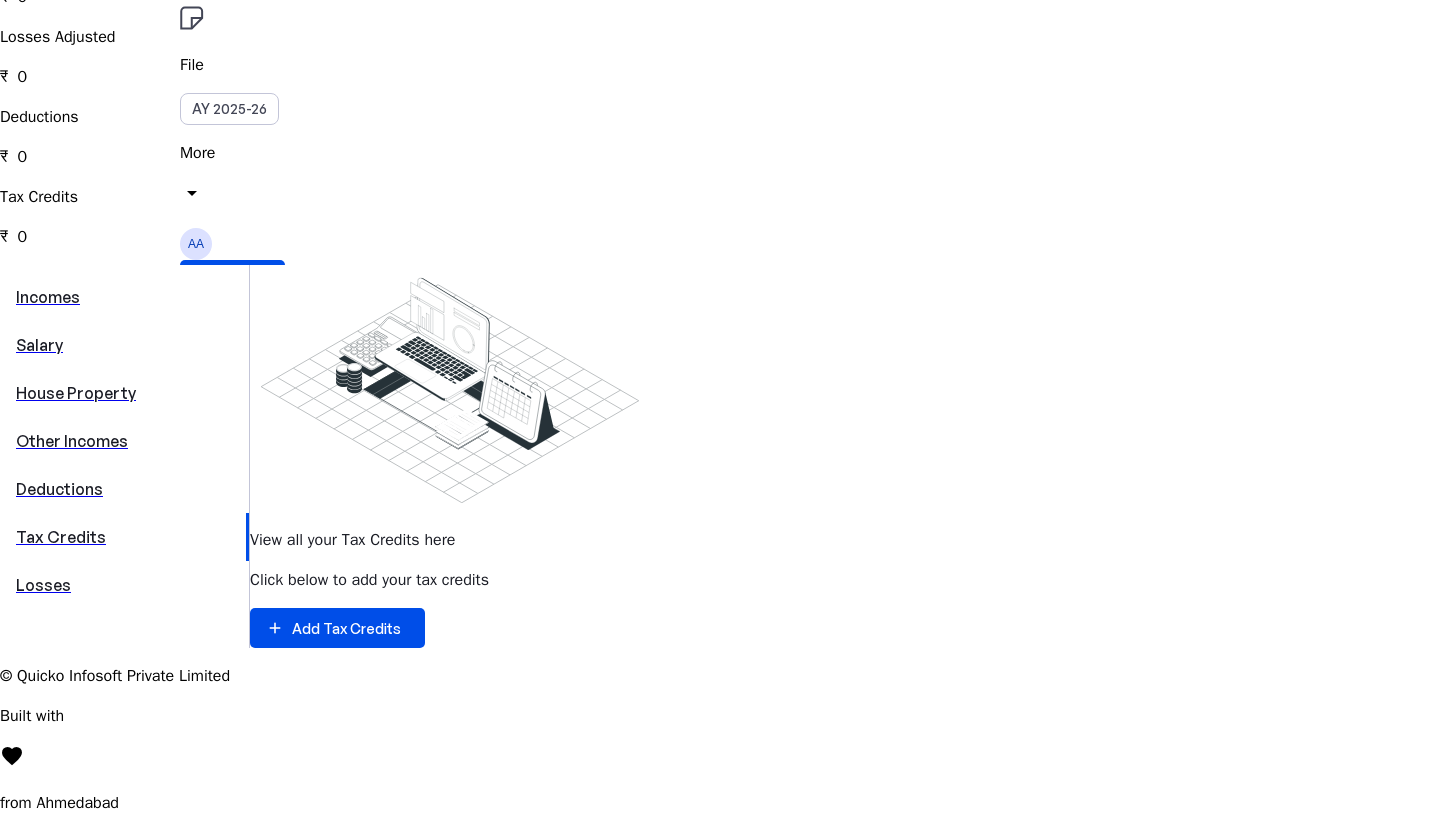click on "Losses" at bounding box center [124, 585] 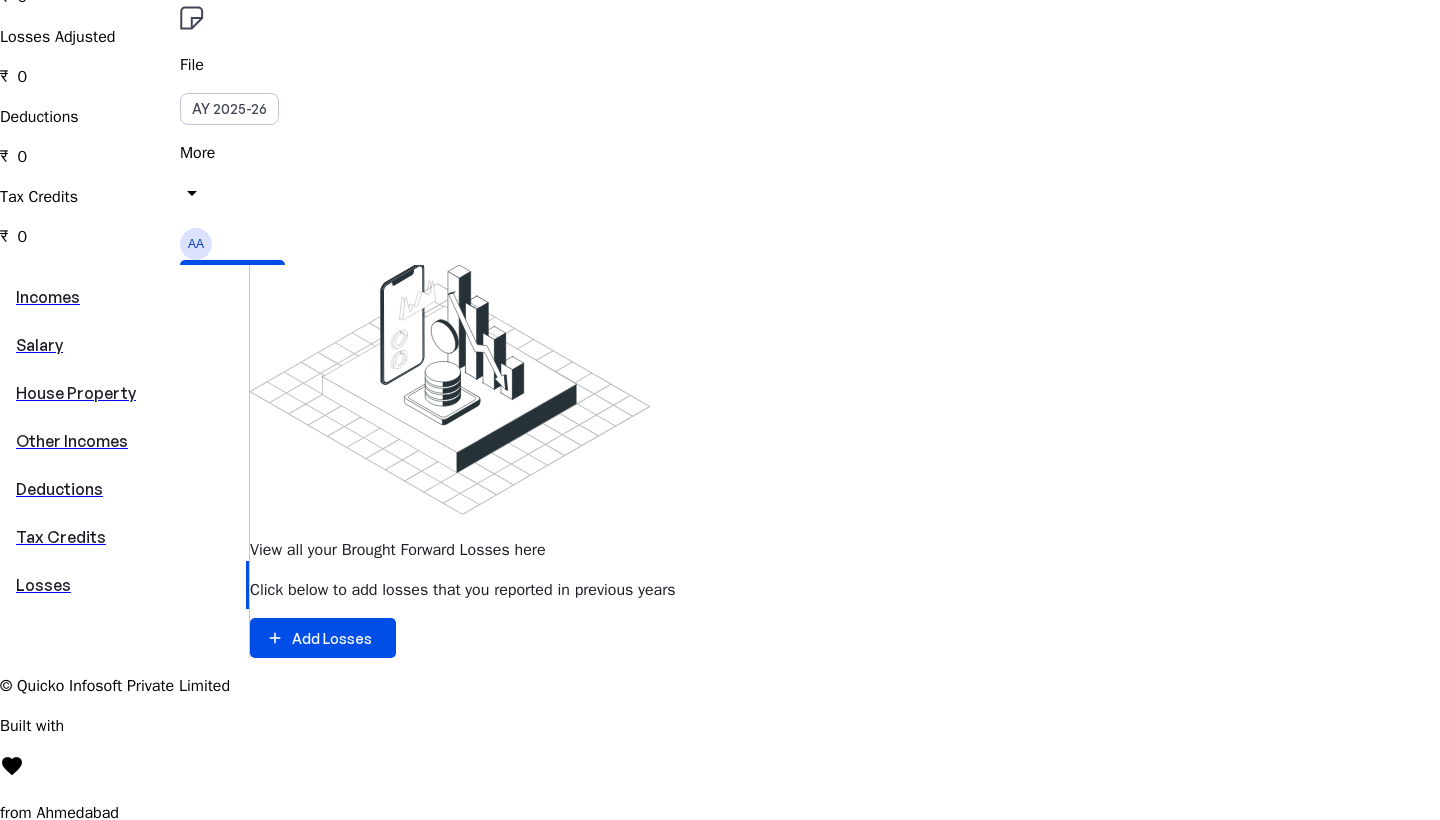 scroll, scrollTop: 0, scrollLeft: 0, axis: both 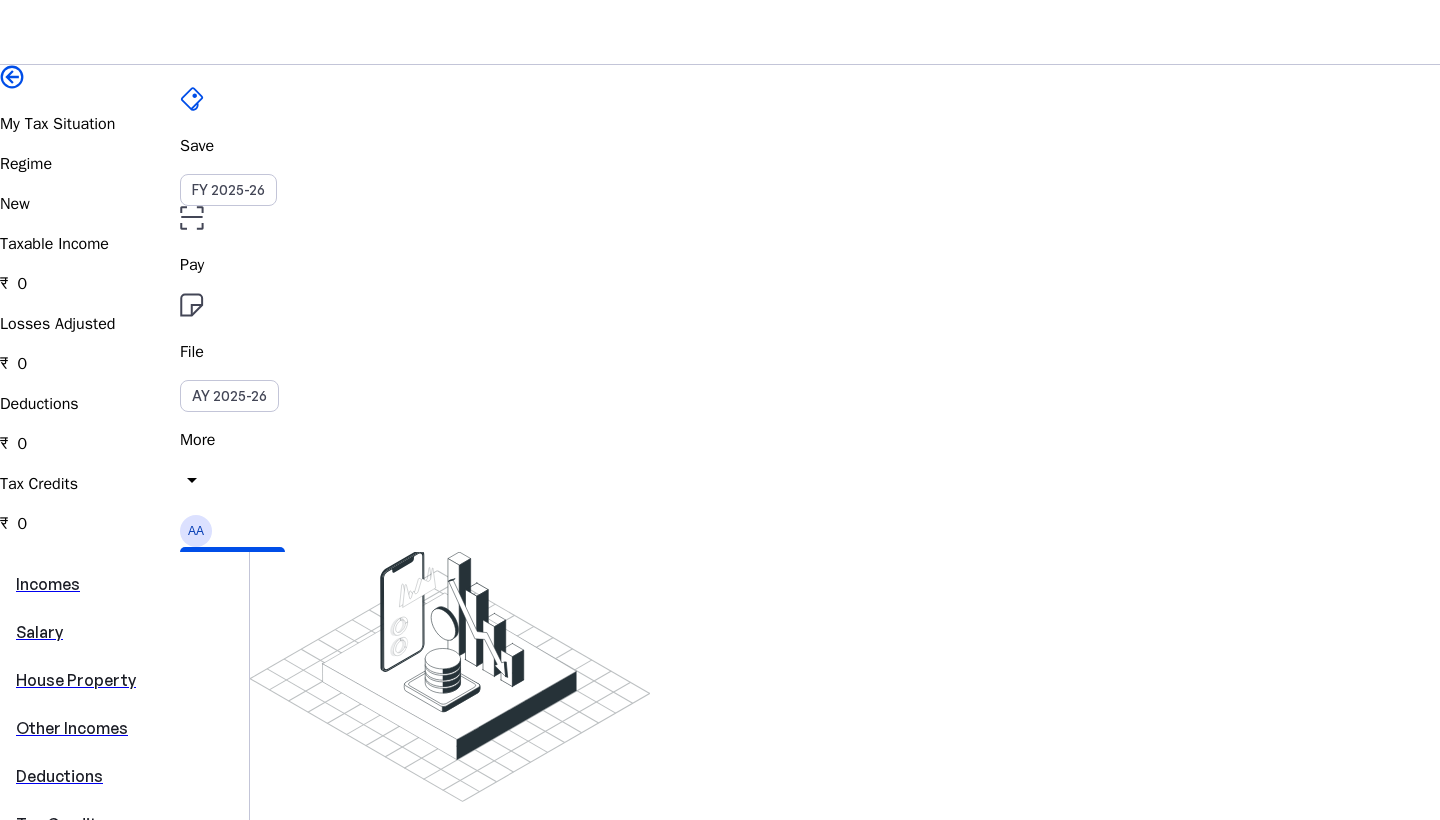 click on "Incomes" at bounding box center (124, 584) 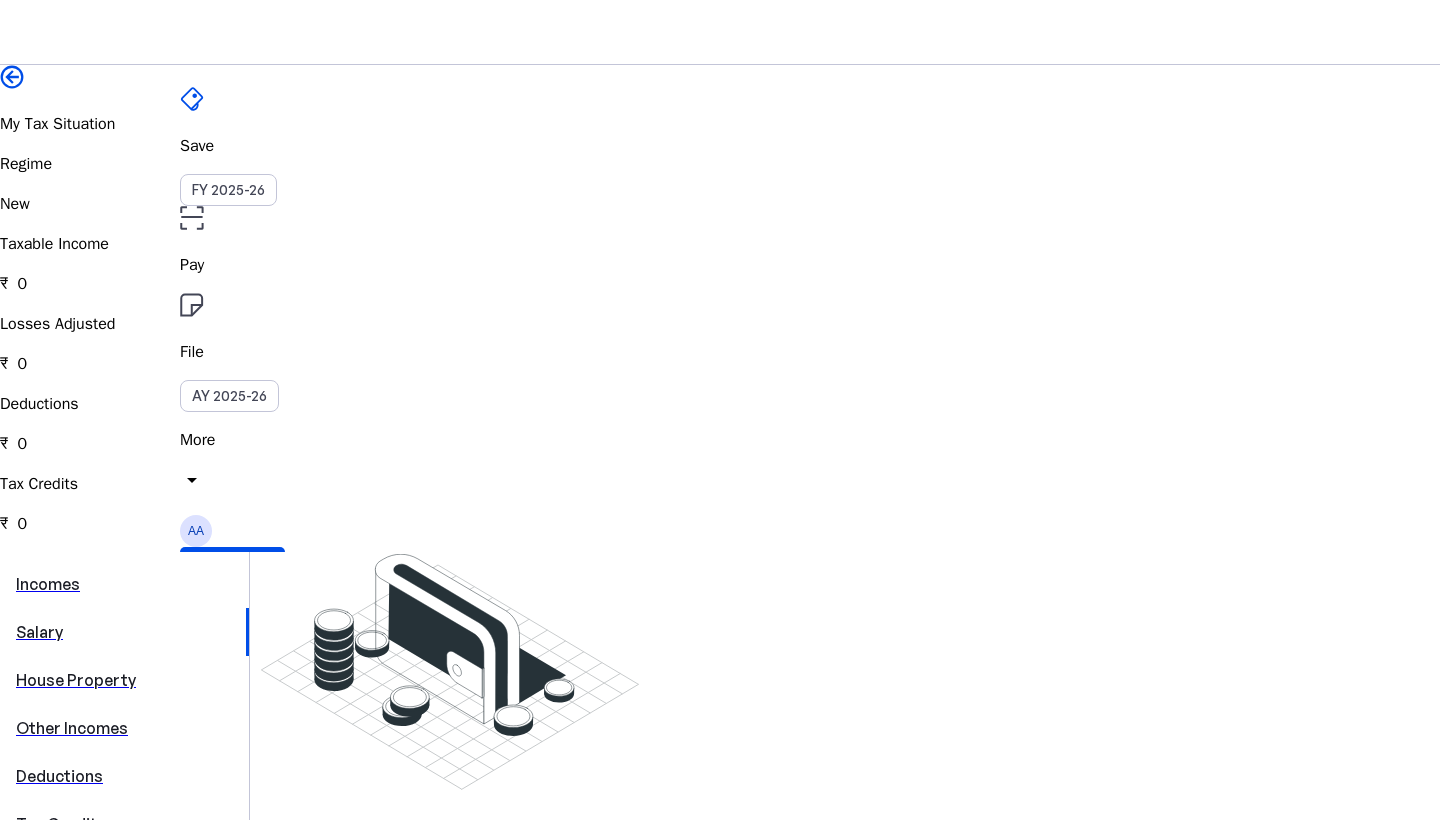 click on "Incomes" at bounding box center (124, 584) 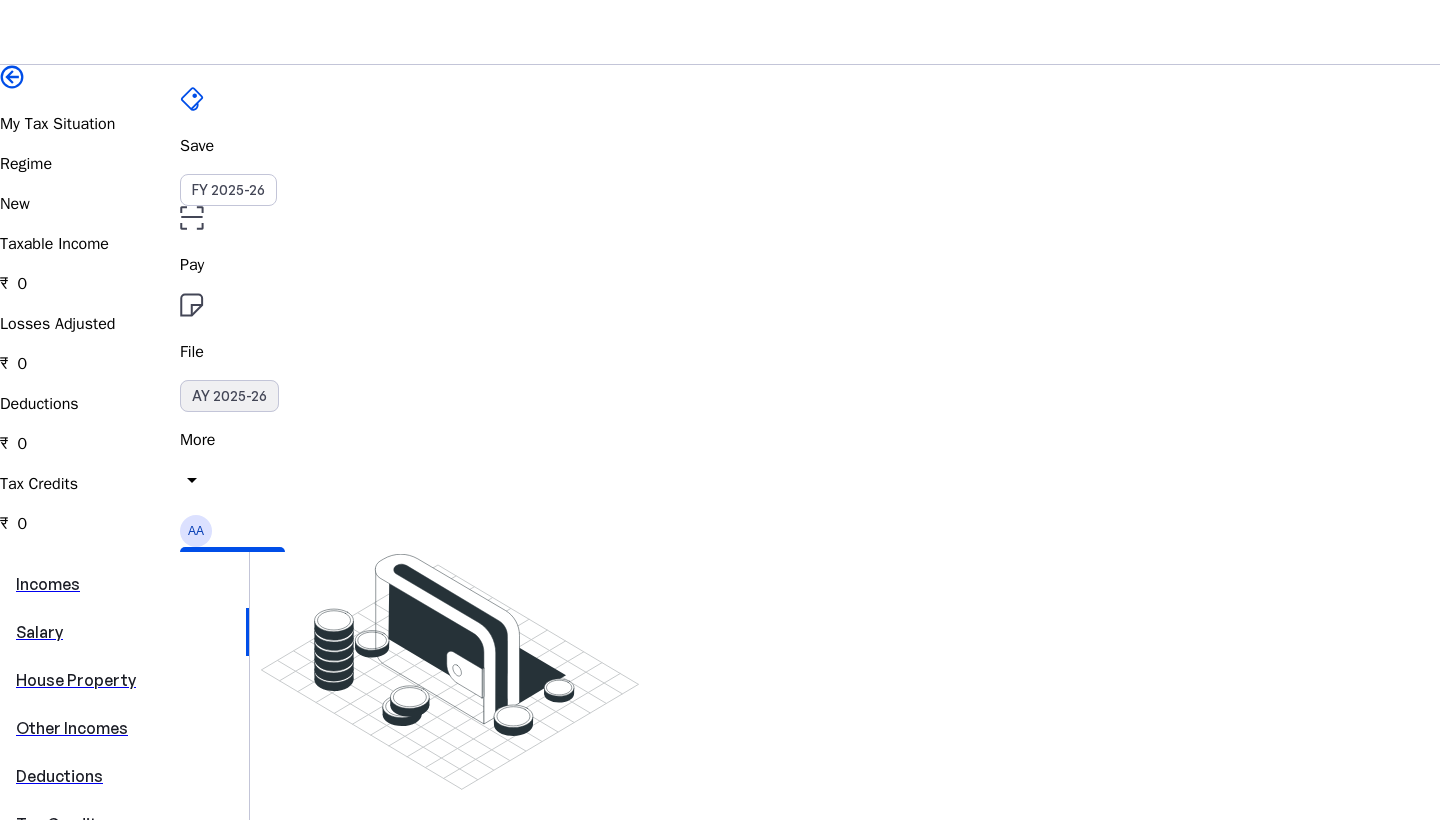 click on "AY 2025-26" at bounding box center [229, 396] 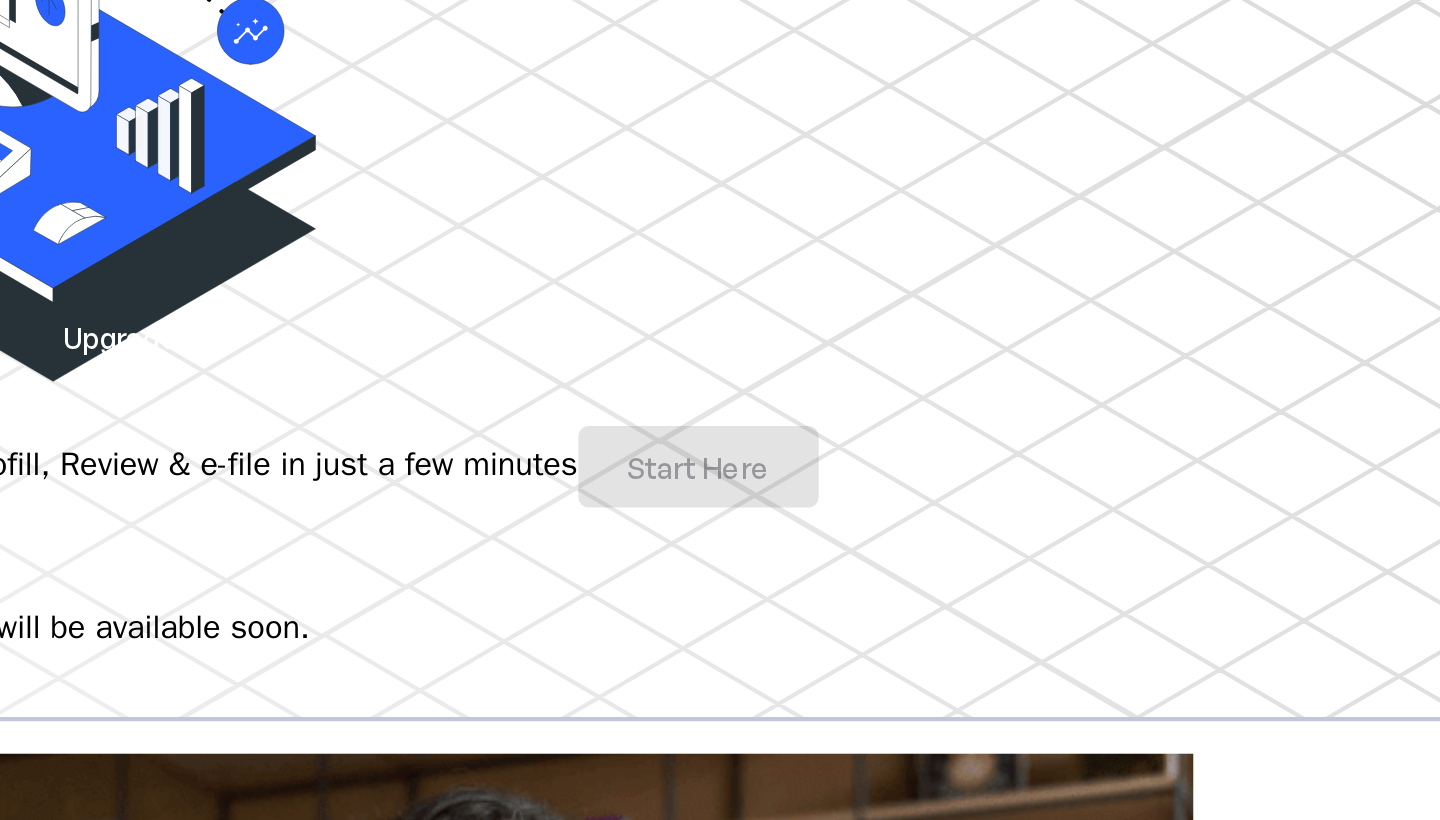 scroll, scrollTop: 254, scrollLeft: 0, axis: vertical 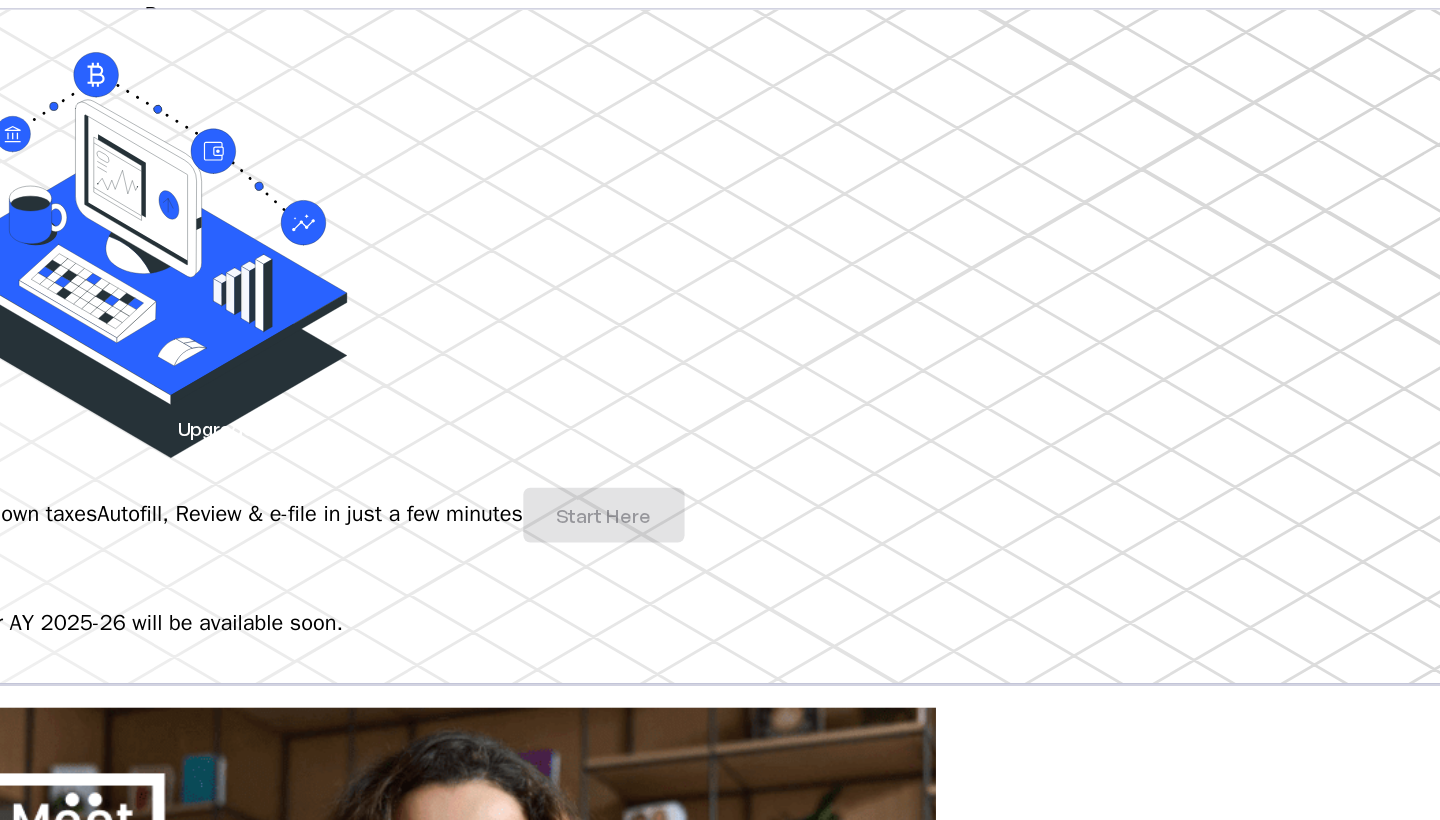 click on "info" at bounding box center (29, 409) 